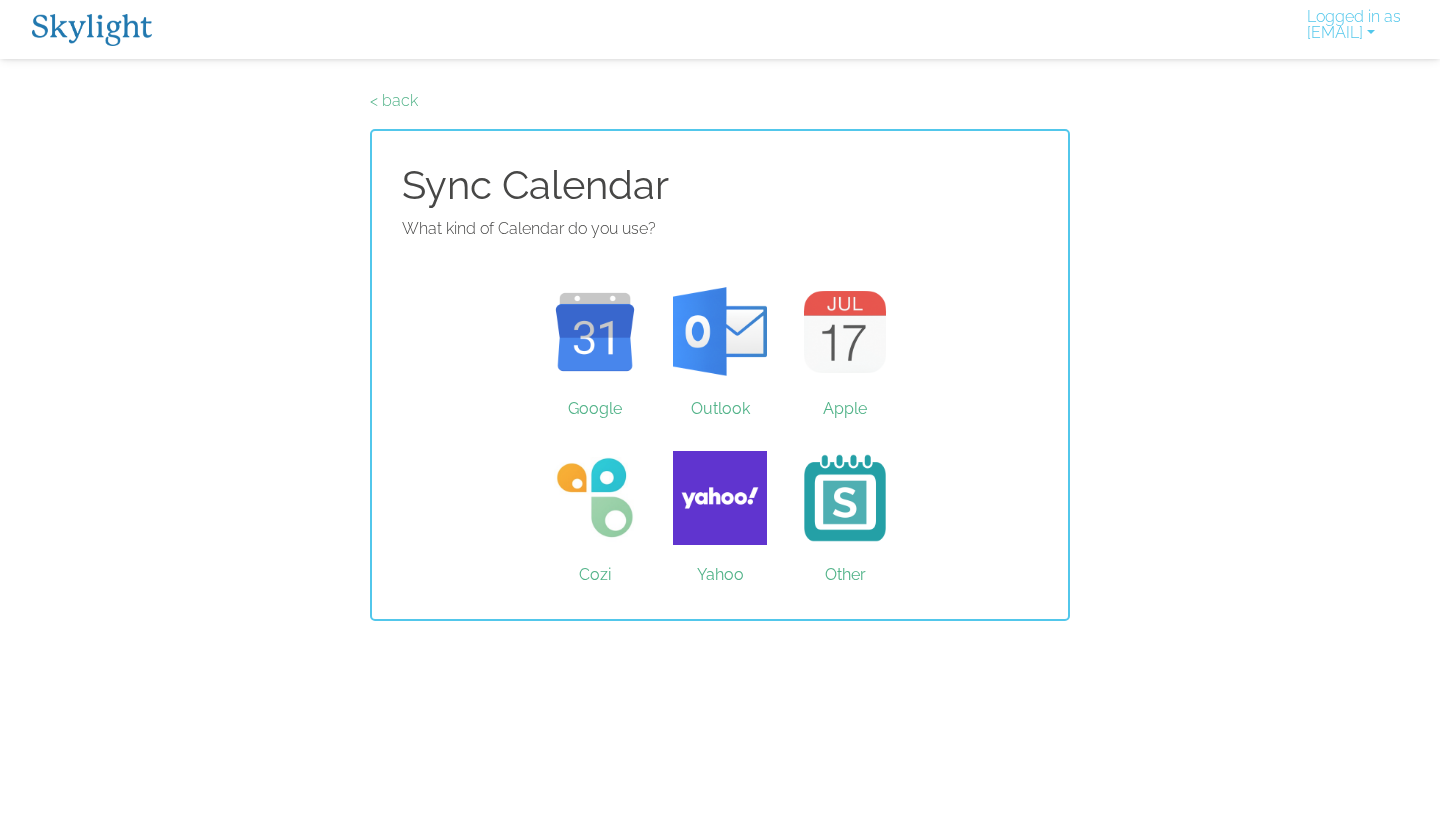 scroll, scrollTop: 0, scrollLeft: 0, axis: both 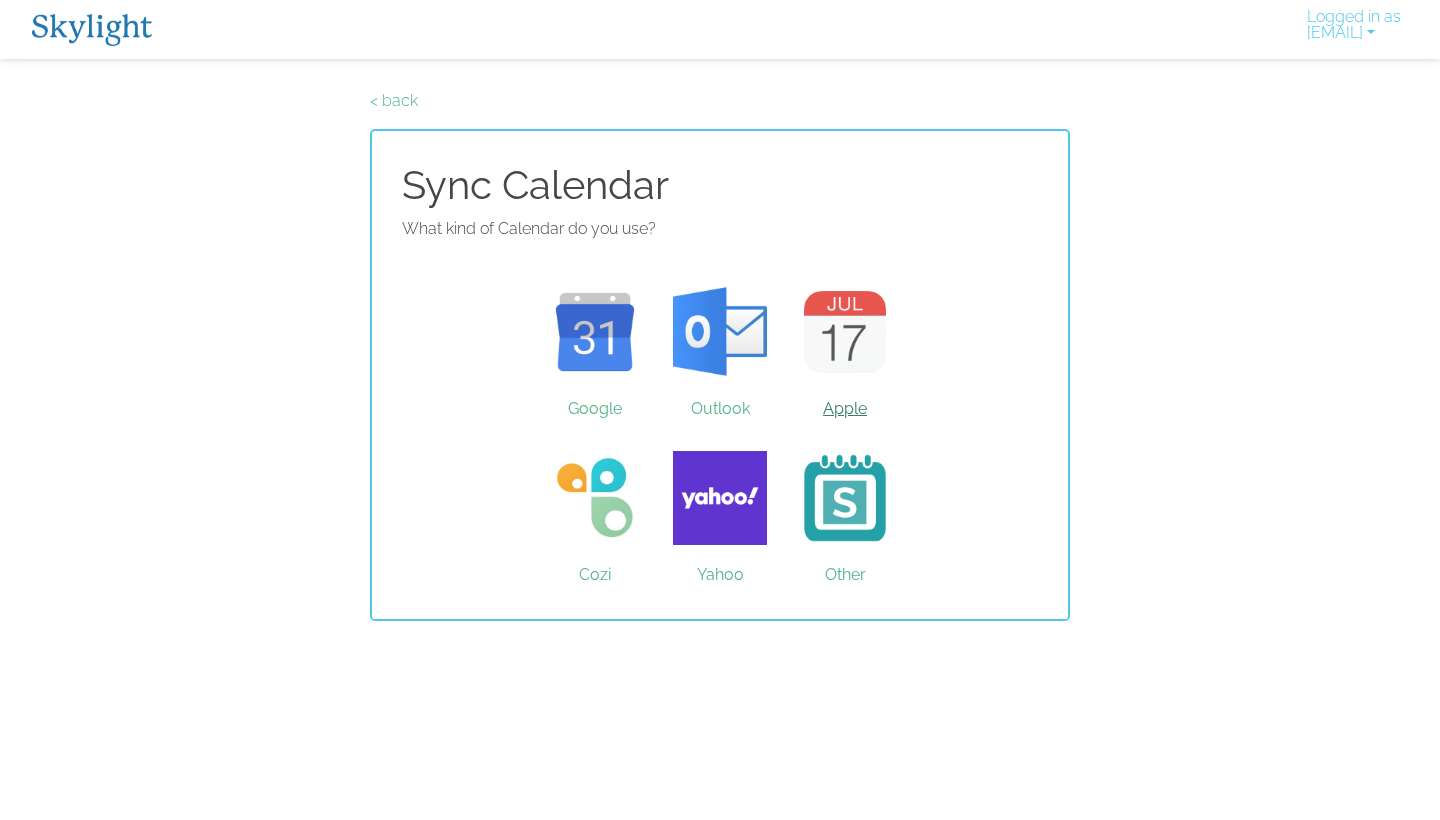 click on "Apple" at bounding box center [845, 332] 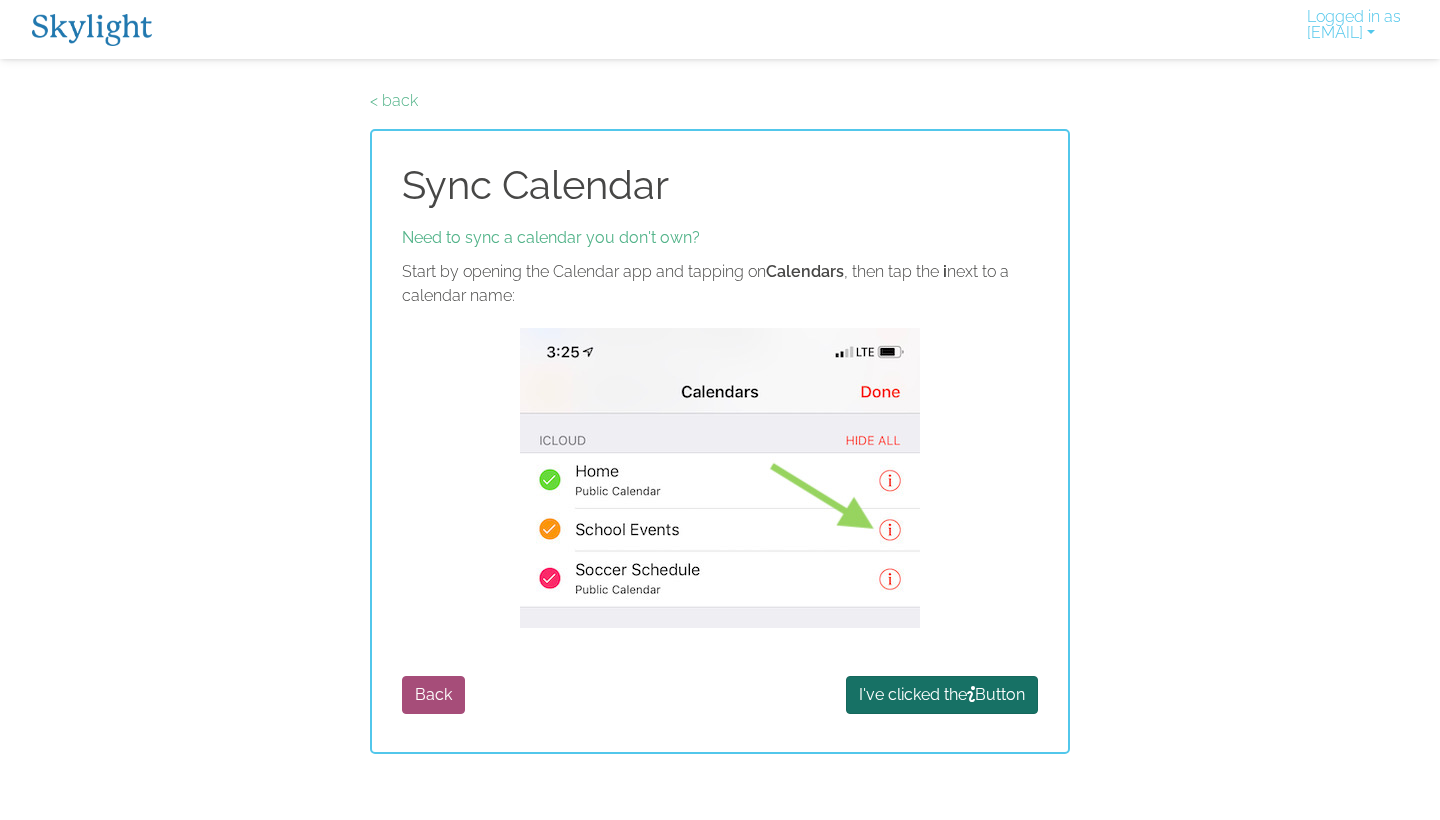 click on "I've clicked the   Button" at bounding box center [942, 695] 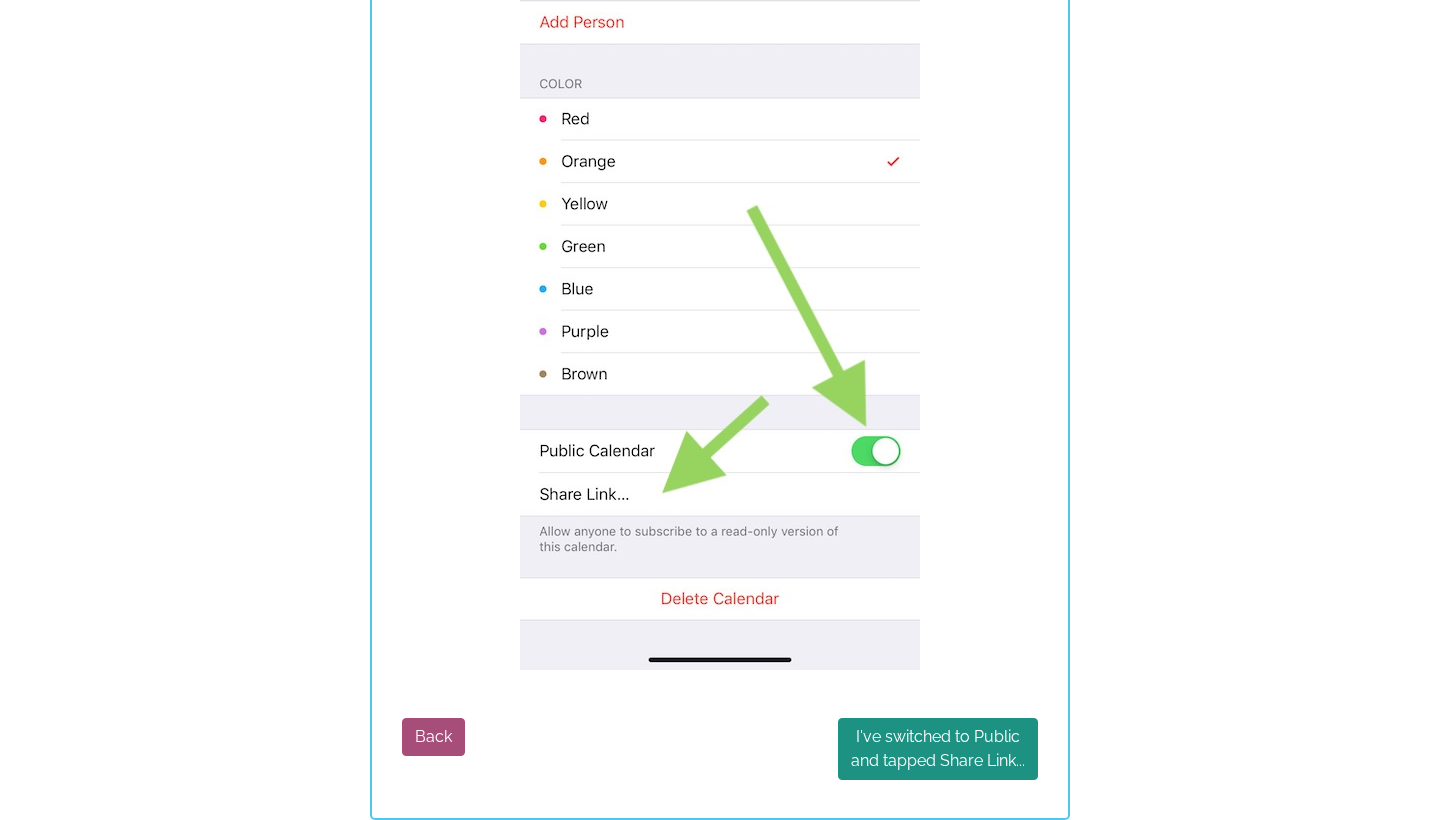 scroll, scrollTop: 457, scrollLeft: 0, axis: vertical 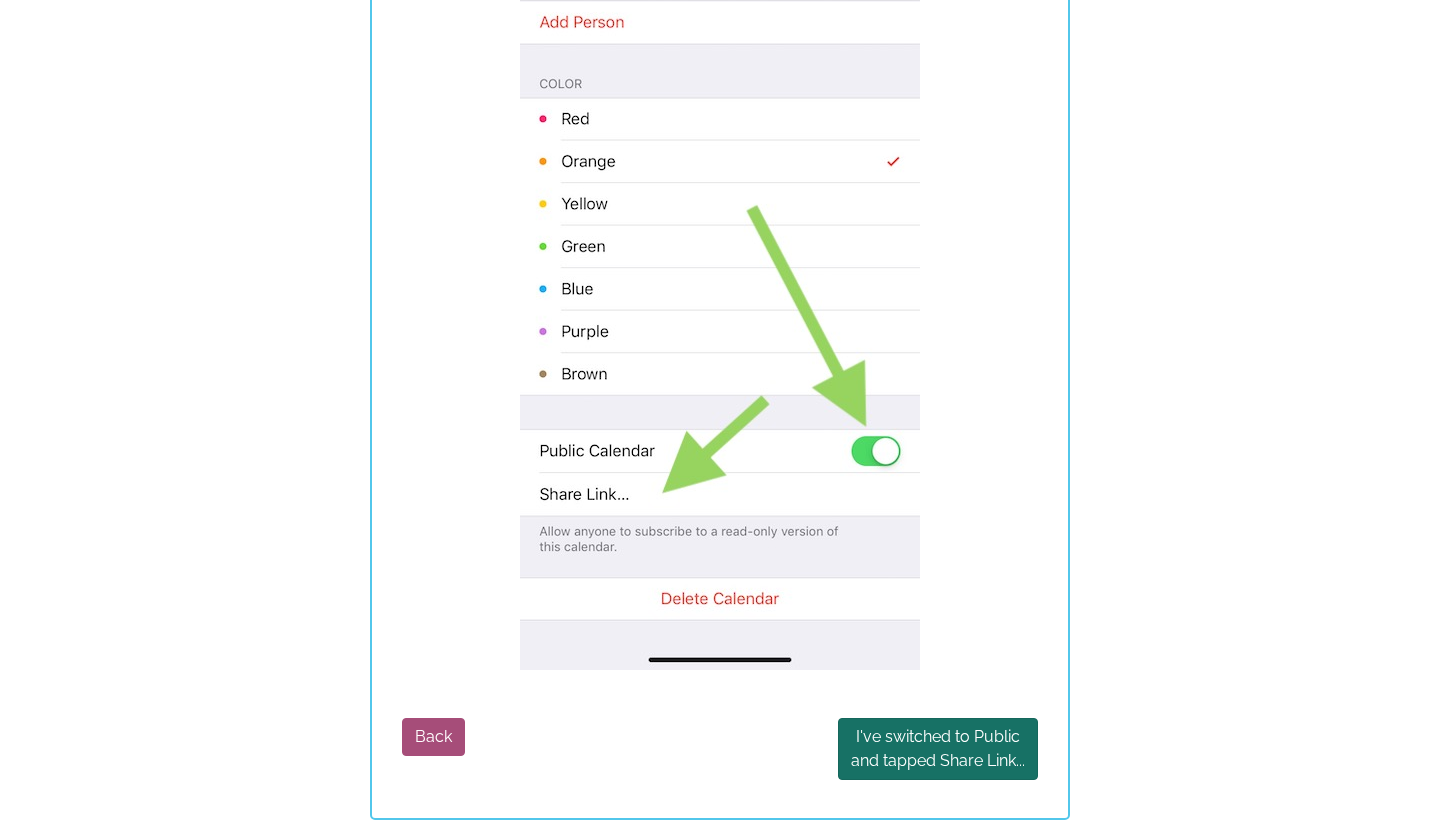 click on "I've switched to Public and tapped Share Link..." at bounding box center (938, 749) 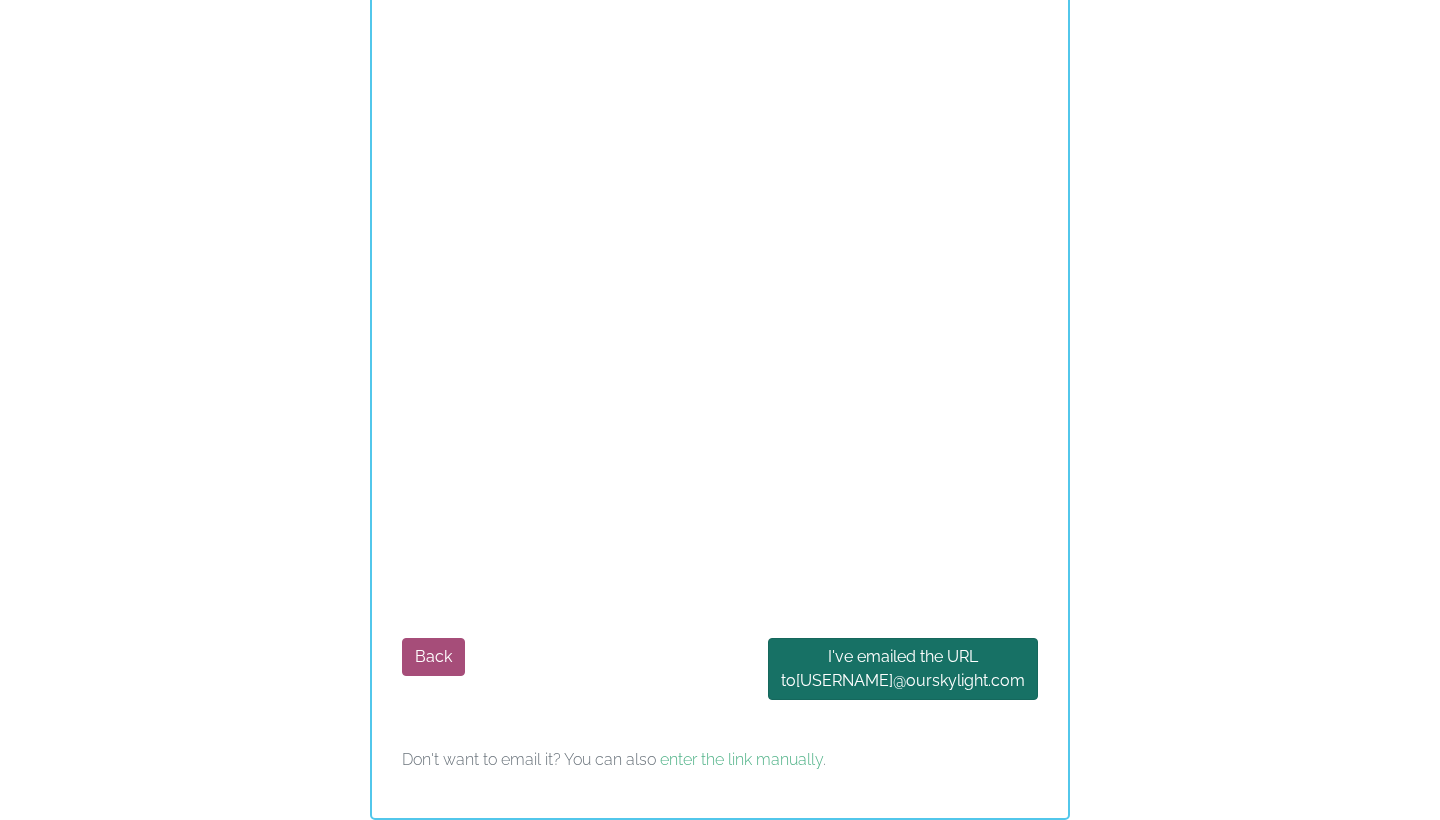 scroll, scrollTop: 1137, scrollLeft: 0, axis: vertical 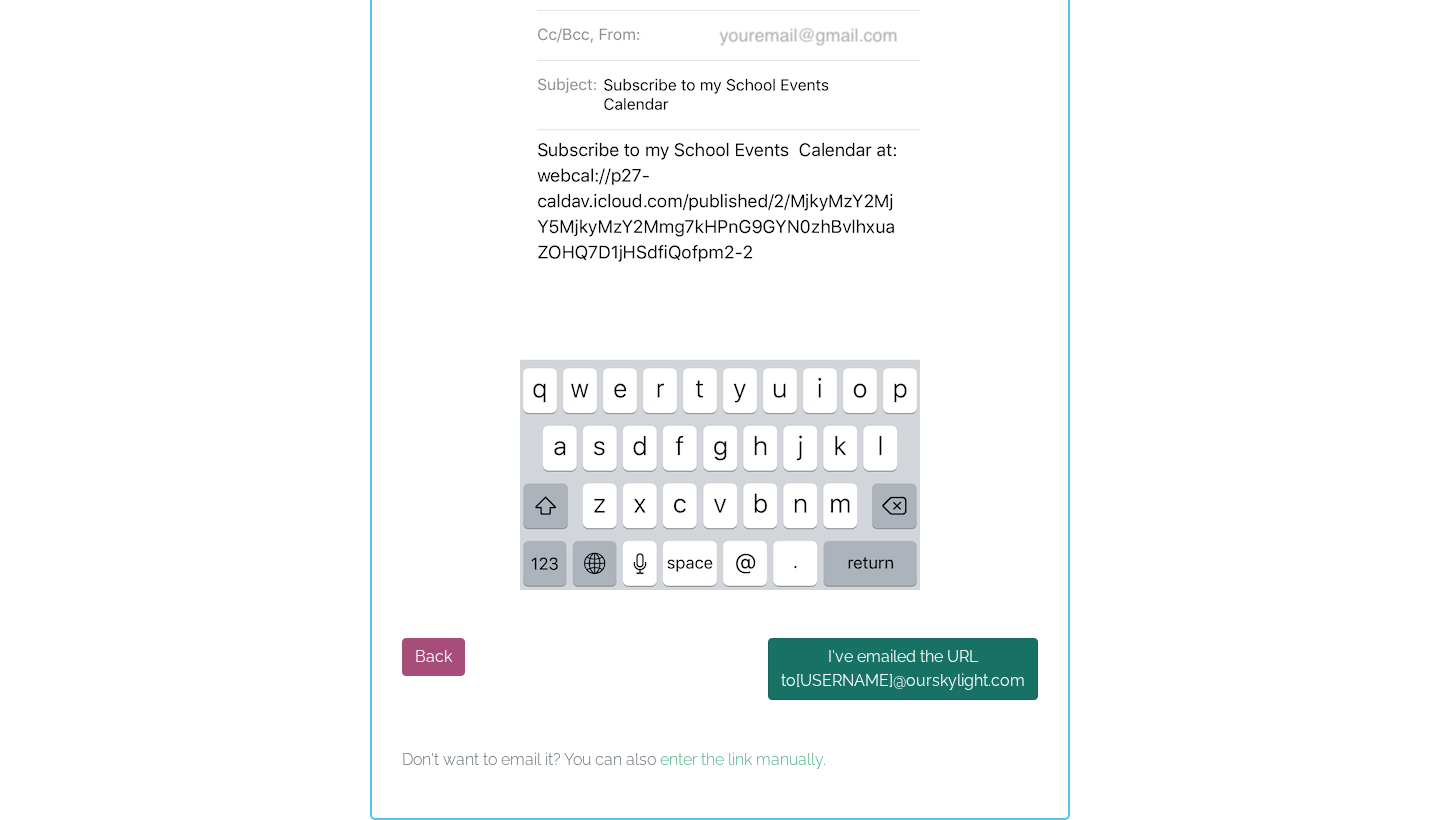click on "I've emailed the URL to  [EMAIL]" at bounding box center (903, 669) 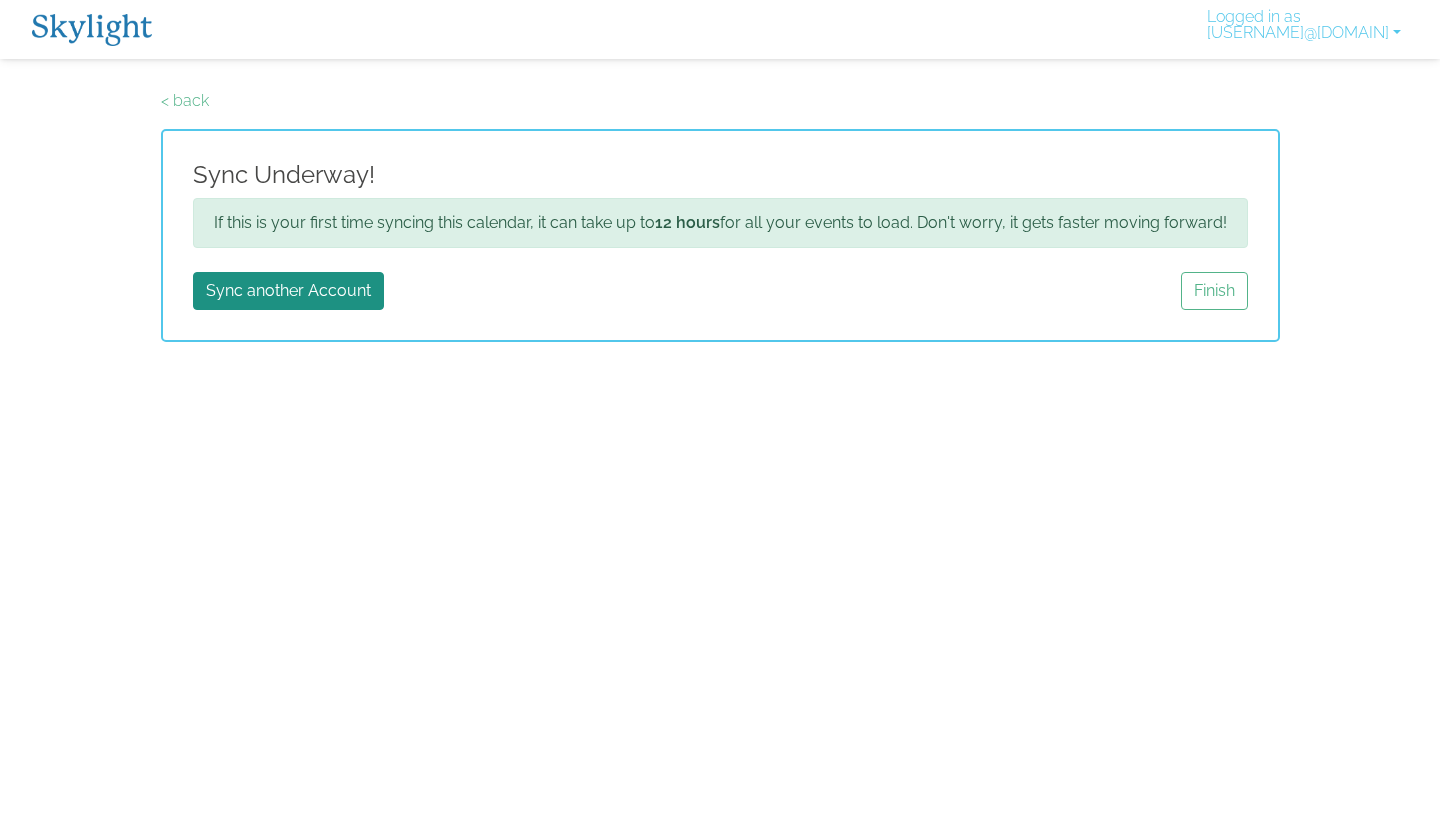 scroll, scrollTop: 0, scrollLeft: 0, axis: both 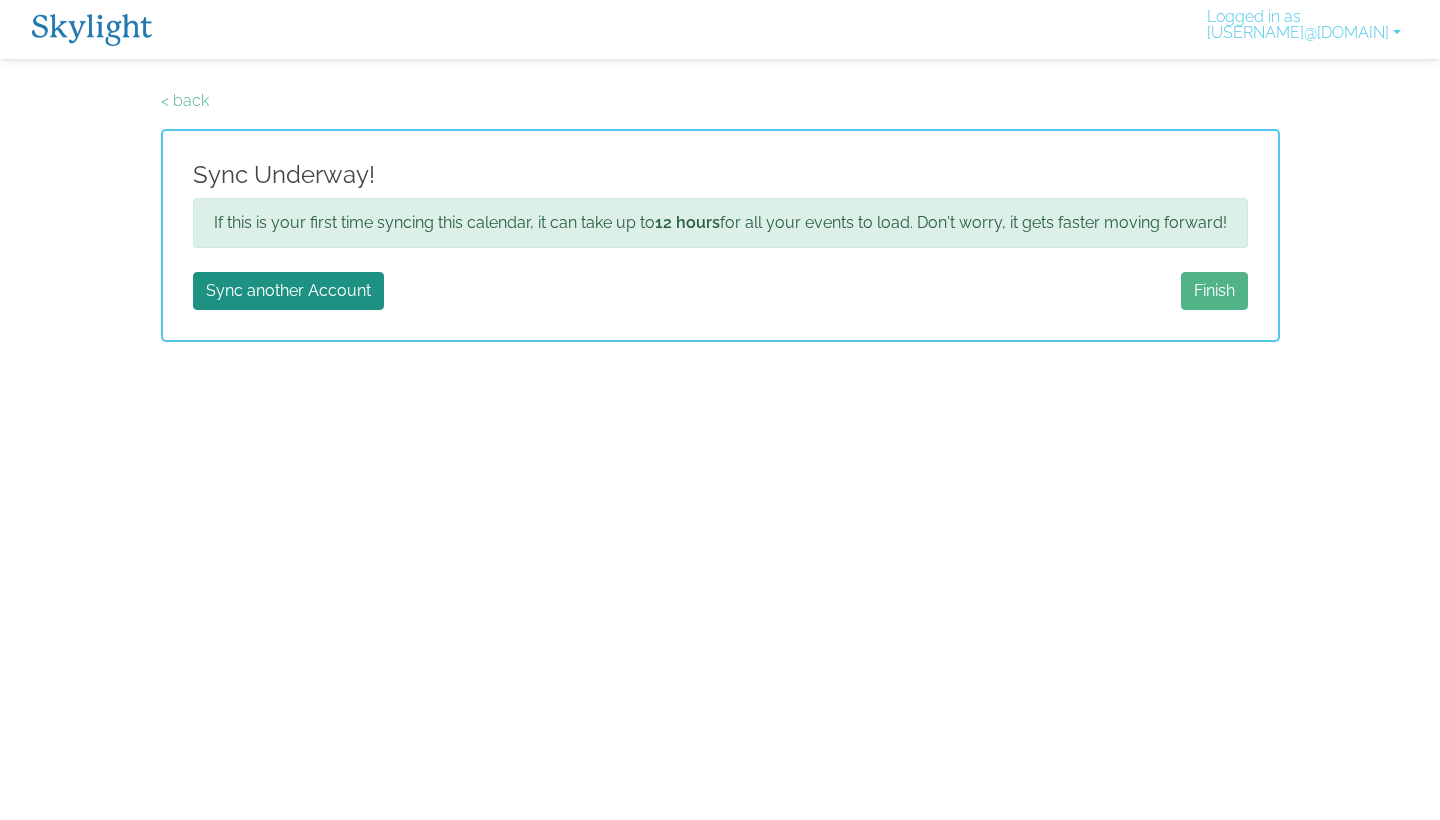 click on "Finish" at bounding box center [1214, 291] 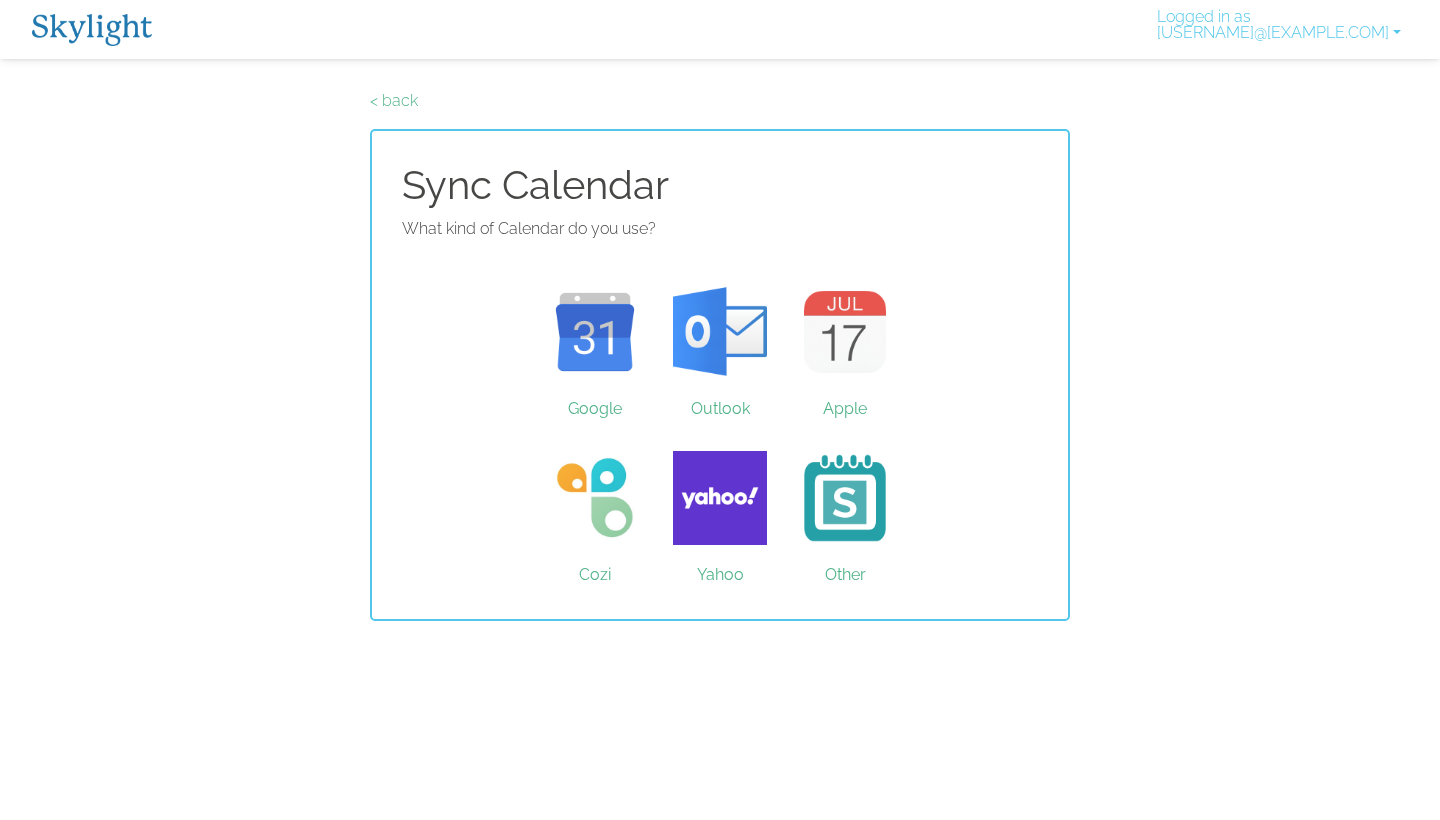scroll, scrollTop: 0, scrollLeft: 0, axis: both 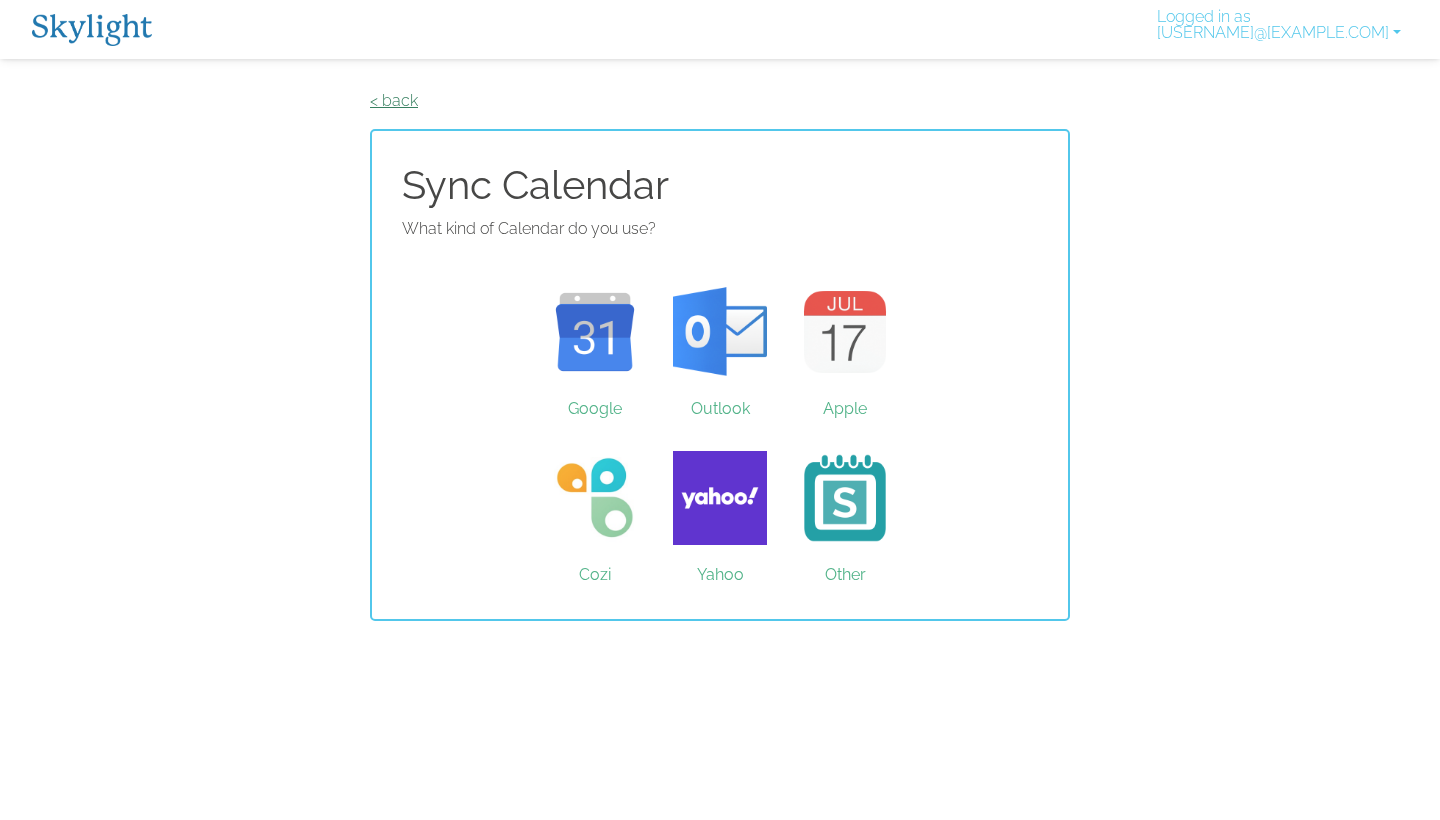 click on "< back" at bounding box center (394, 100) 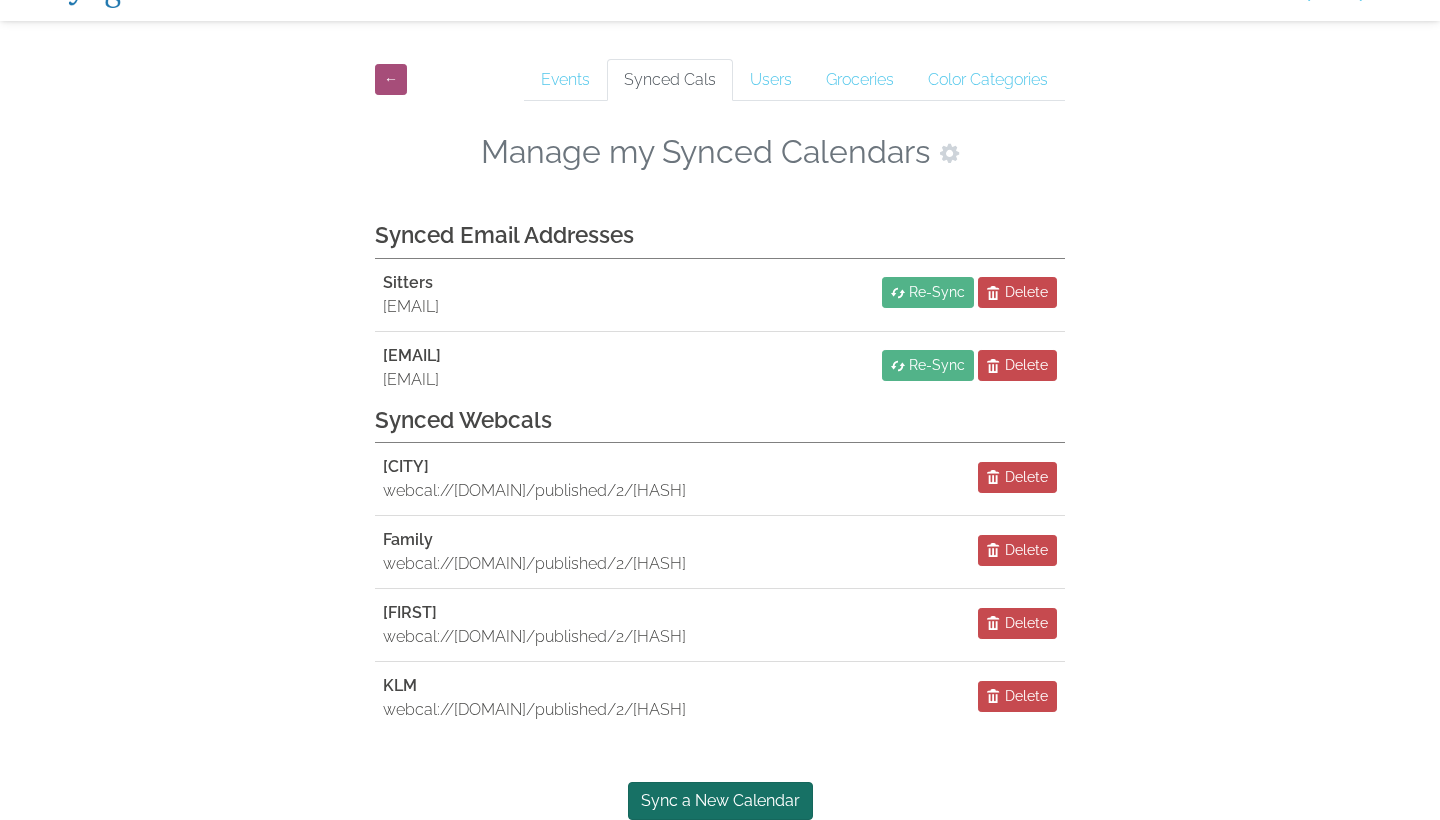 scroll, scrollTop: 204, scrollLeft: 0, axis: vertical 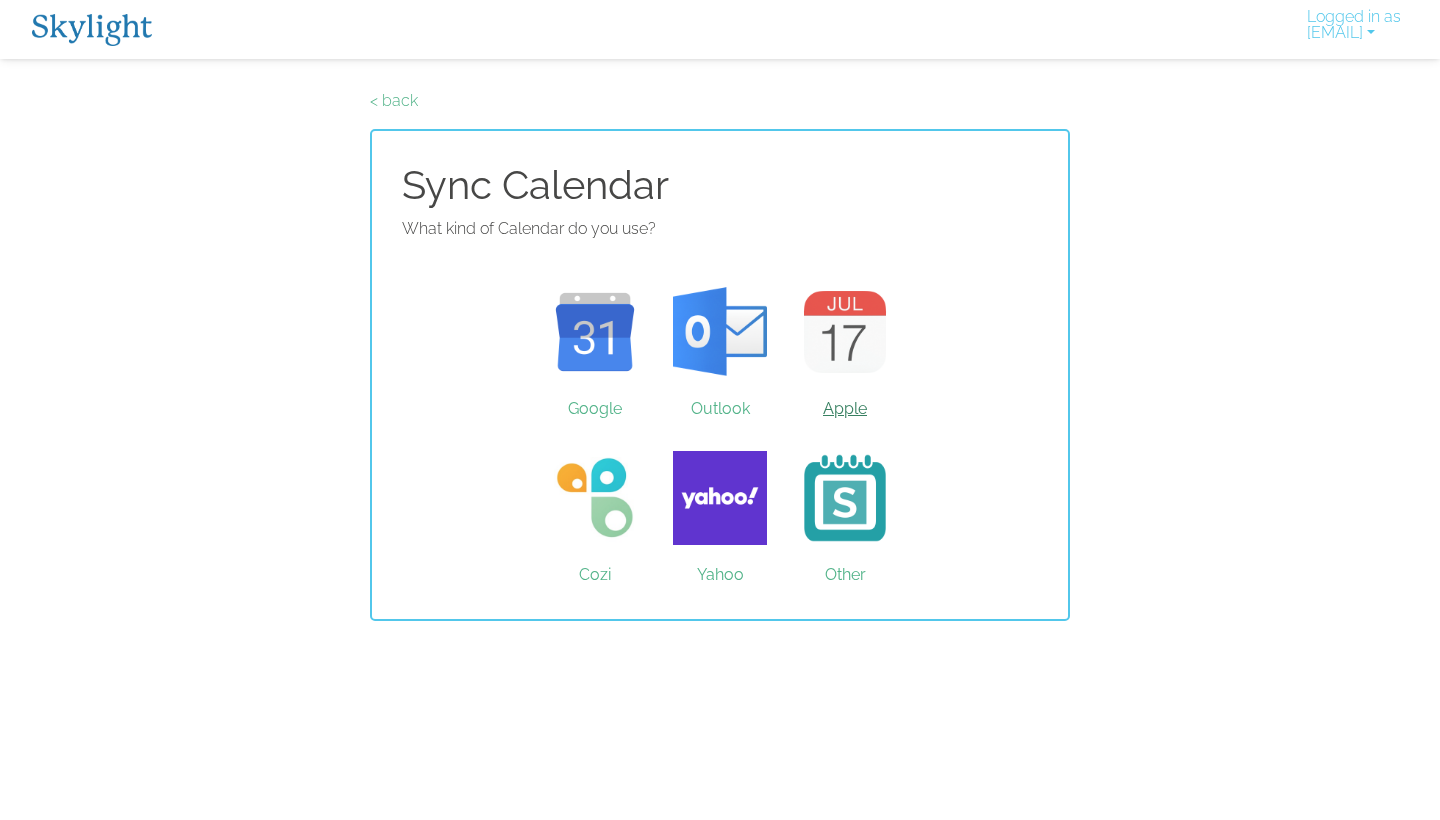 click on "Apple" at bounding box center [845, 332] 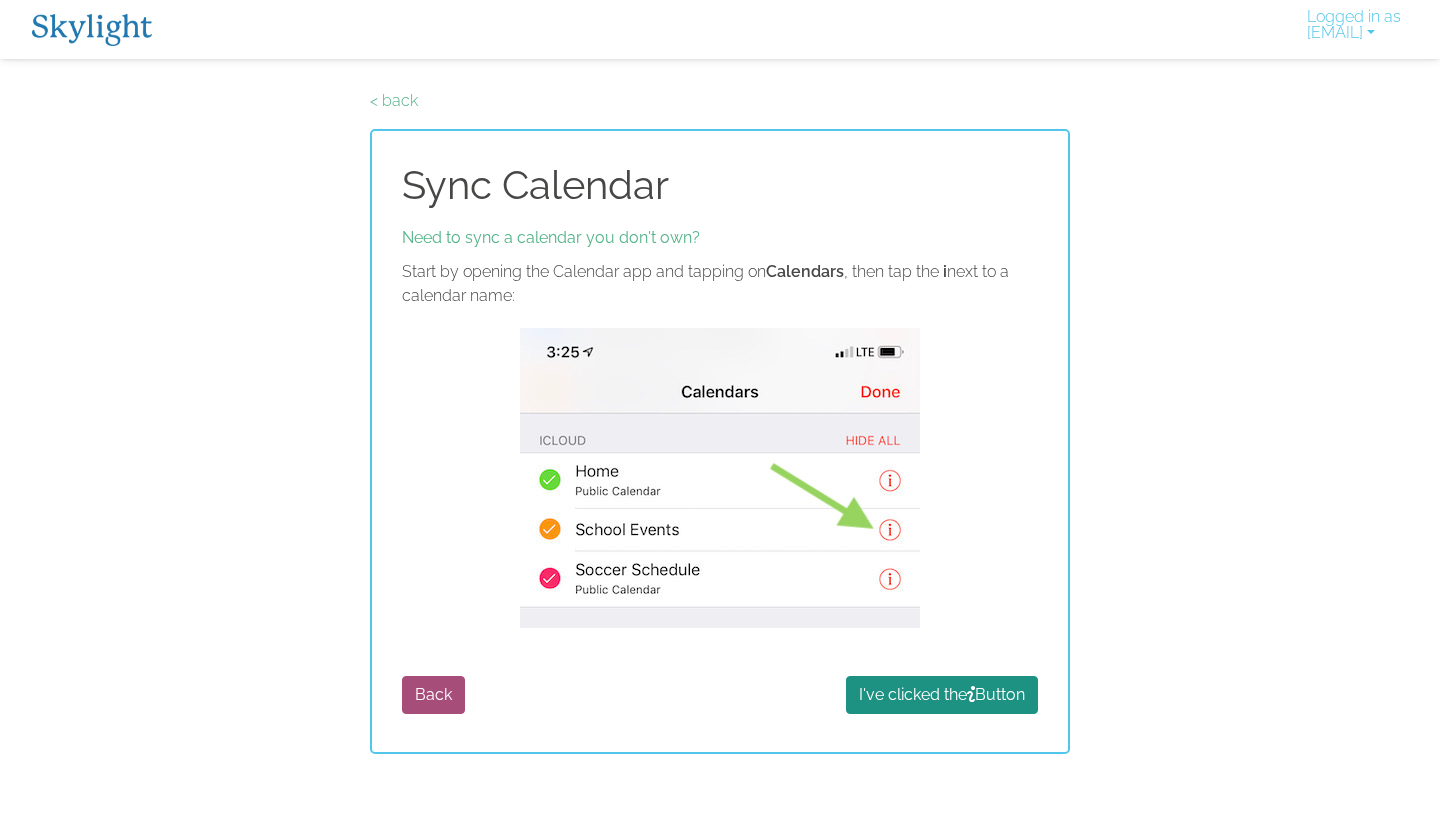 click on "I've clicked the   Button" at bounding box center [942, 695] 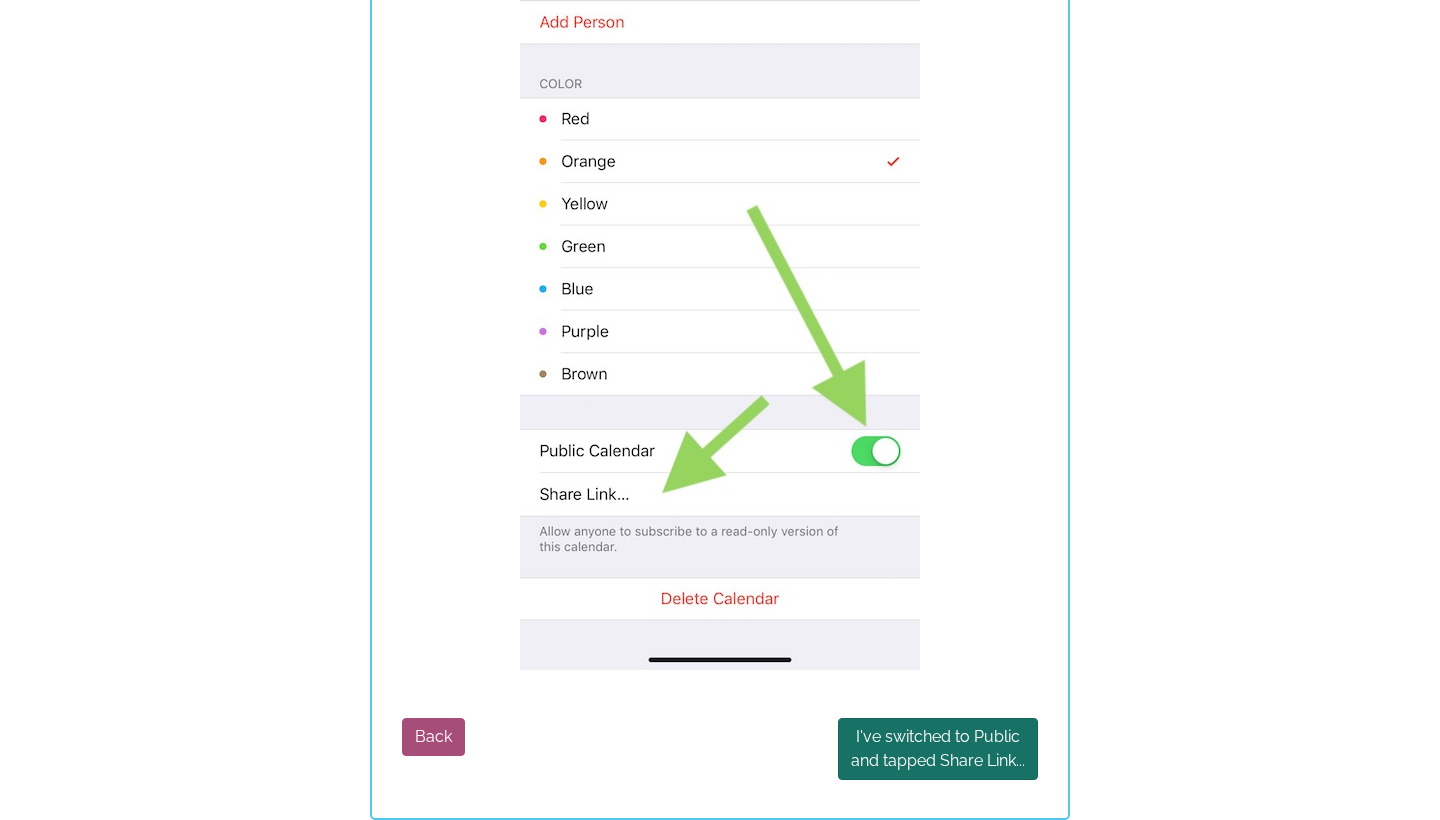 scroll, scrollTop: 457, scrollLeft: 0, axis: vertical 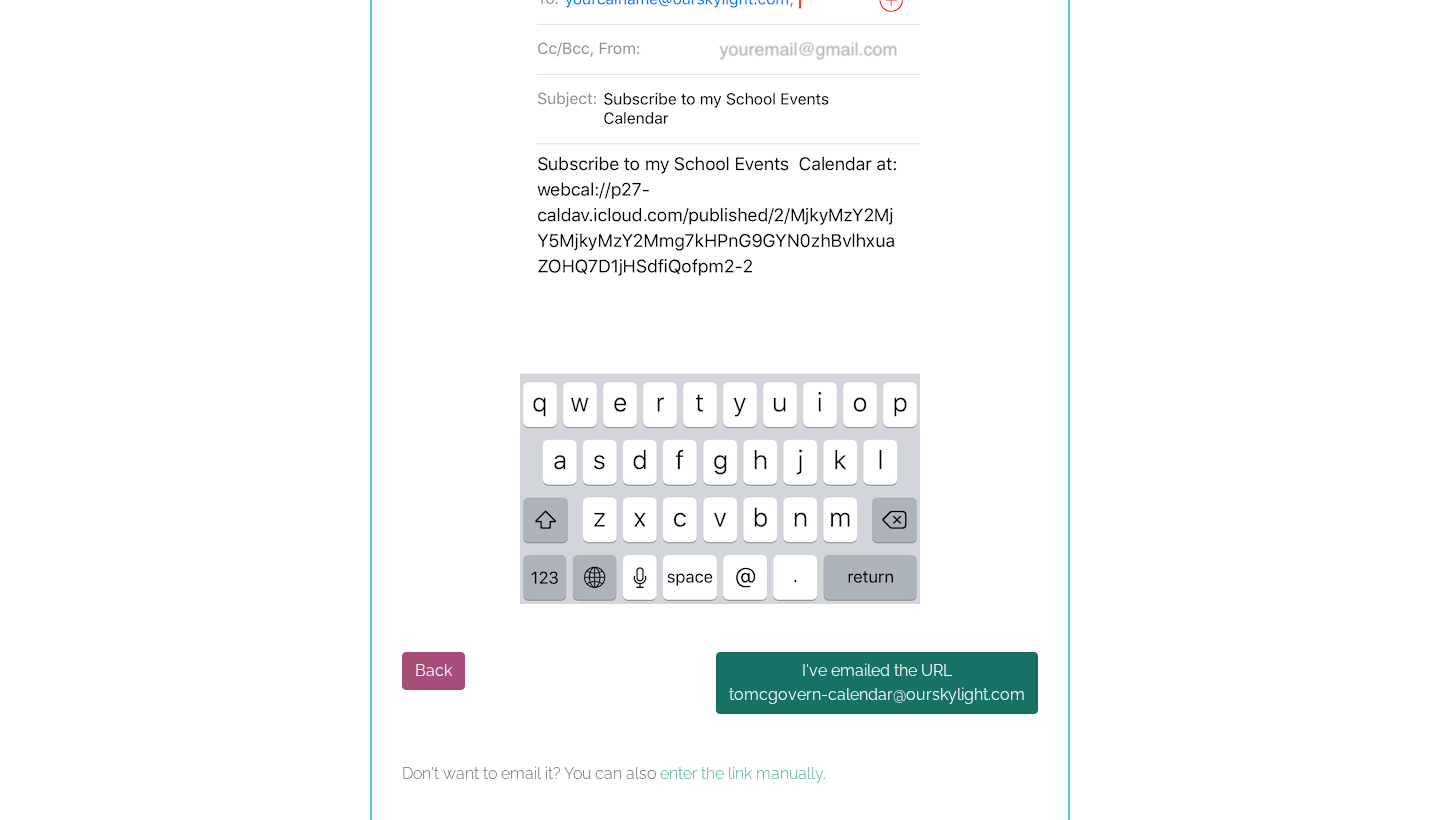 click on "I've emailed the URL to  mcgovern-calendar @ourskylight.com" at bounding box center [877, 683] 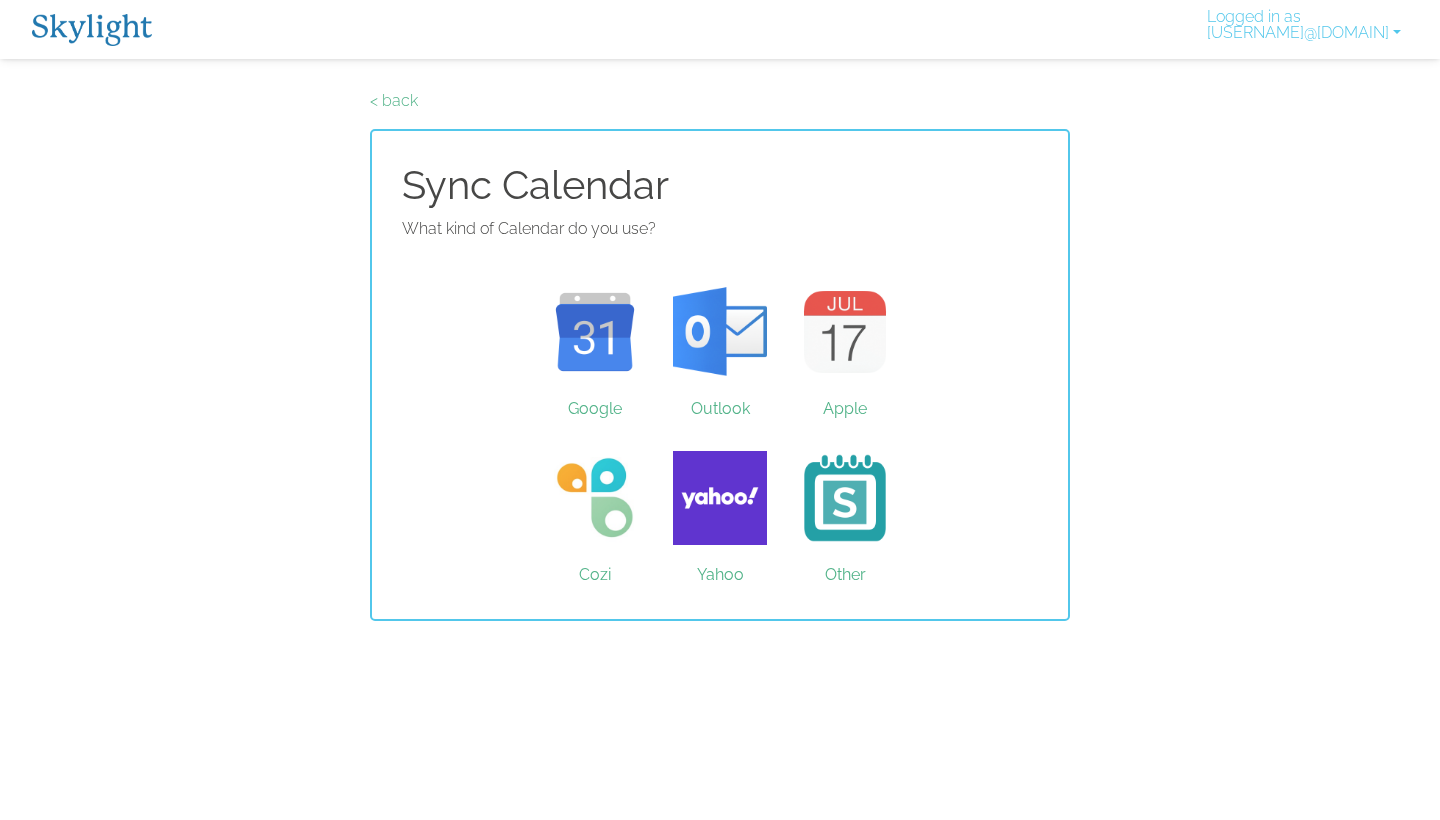 scroll, scrollTop: 0, scrollLeft: 0, axis: both 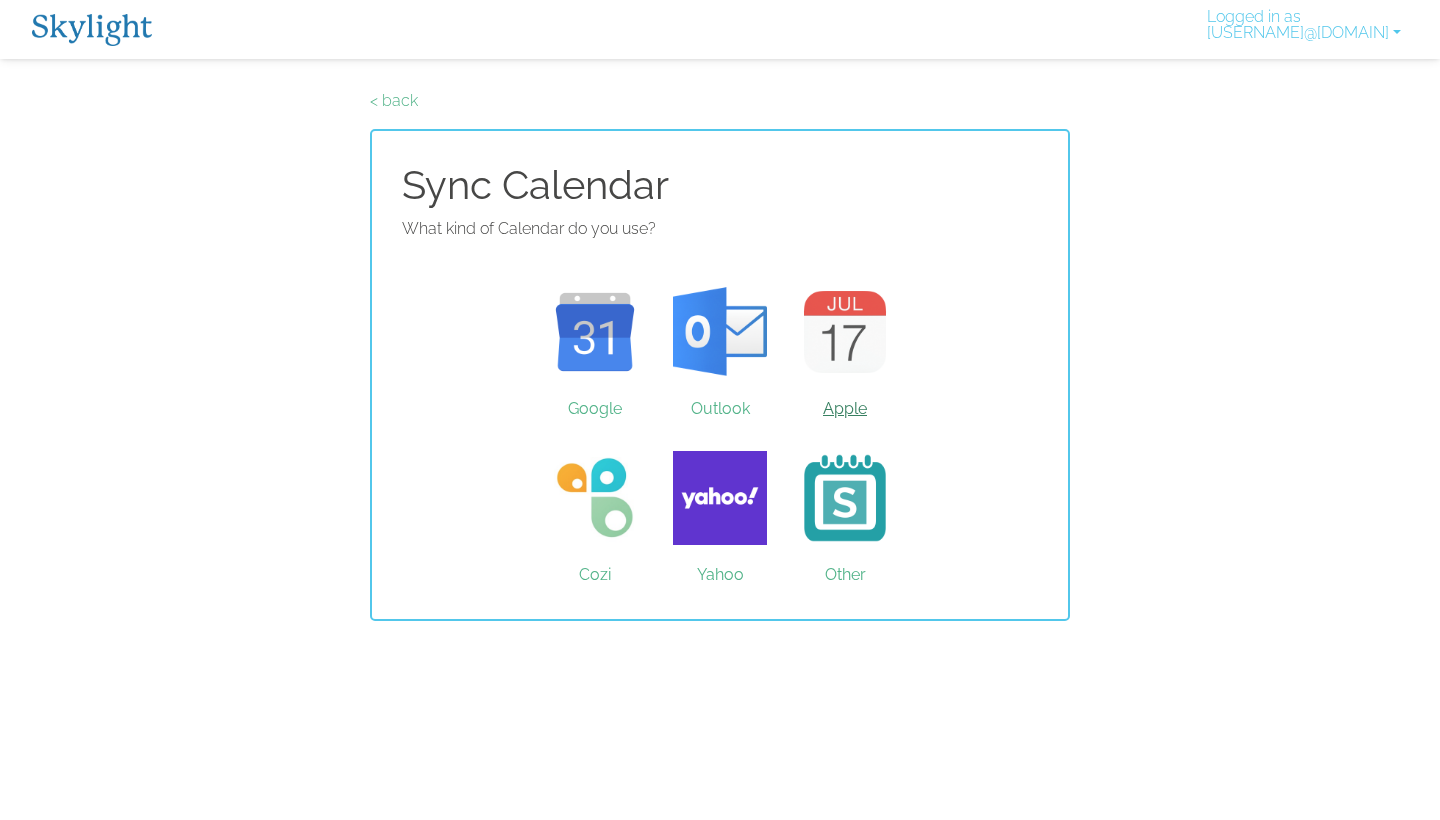 click on "Apple" at bounding box center (845, 332) 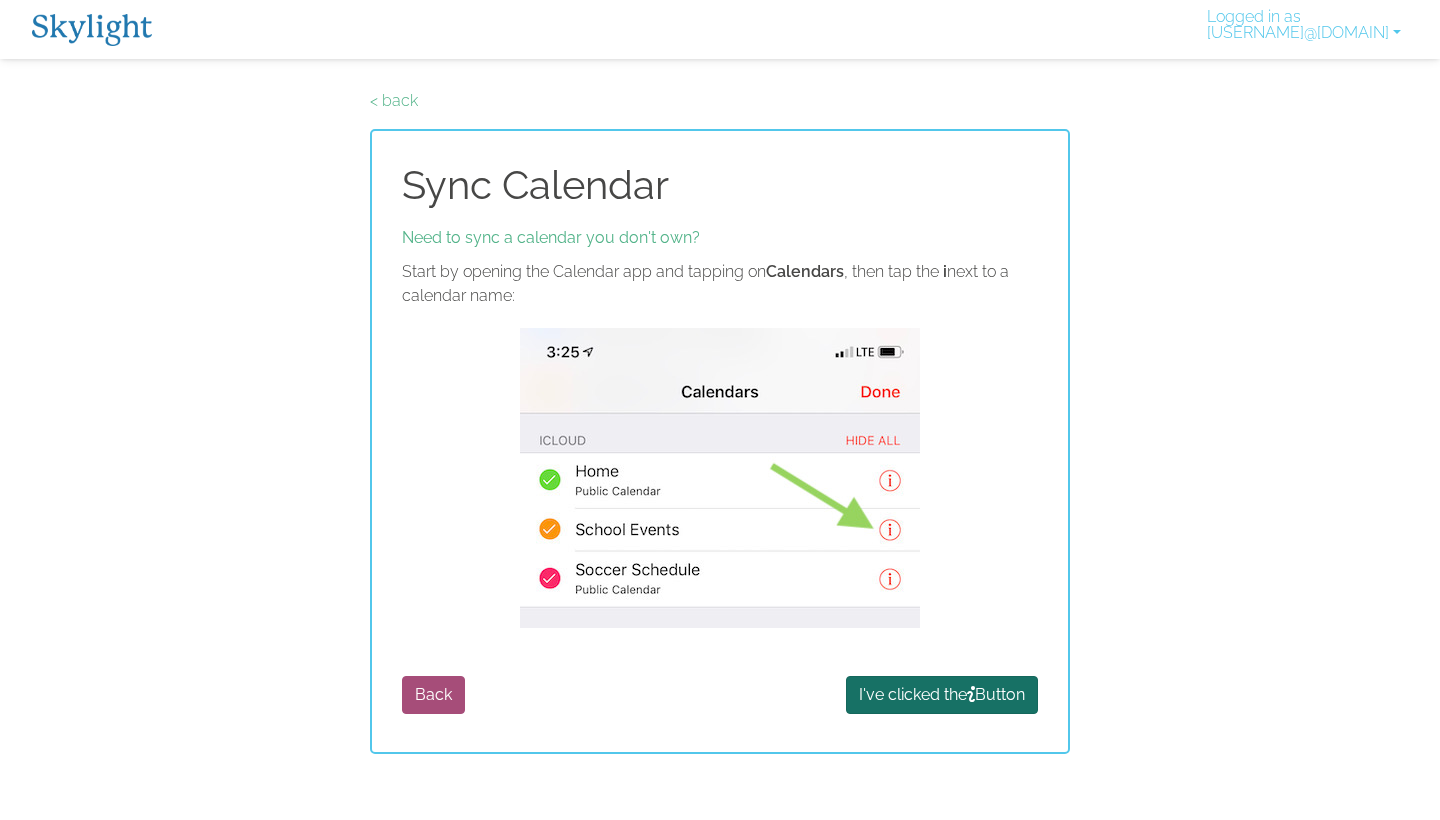 click on "I've clicked the   Button" at bounding box center (942, 695) 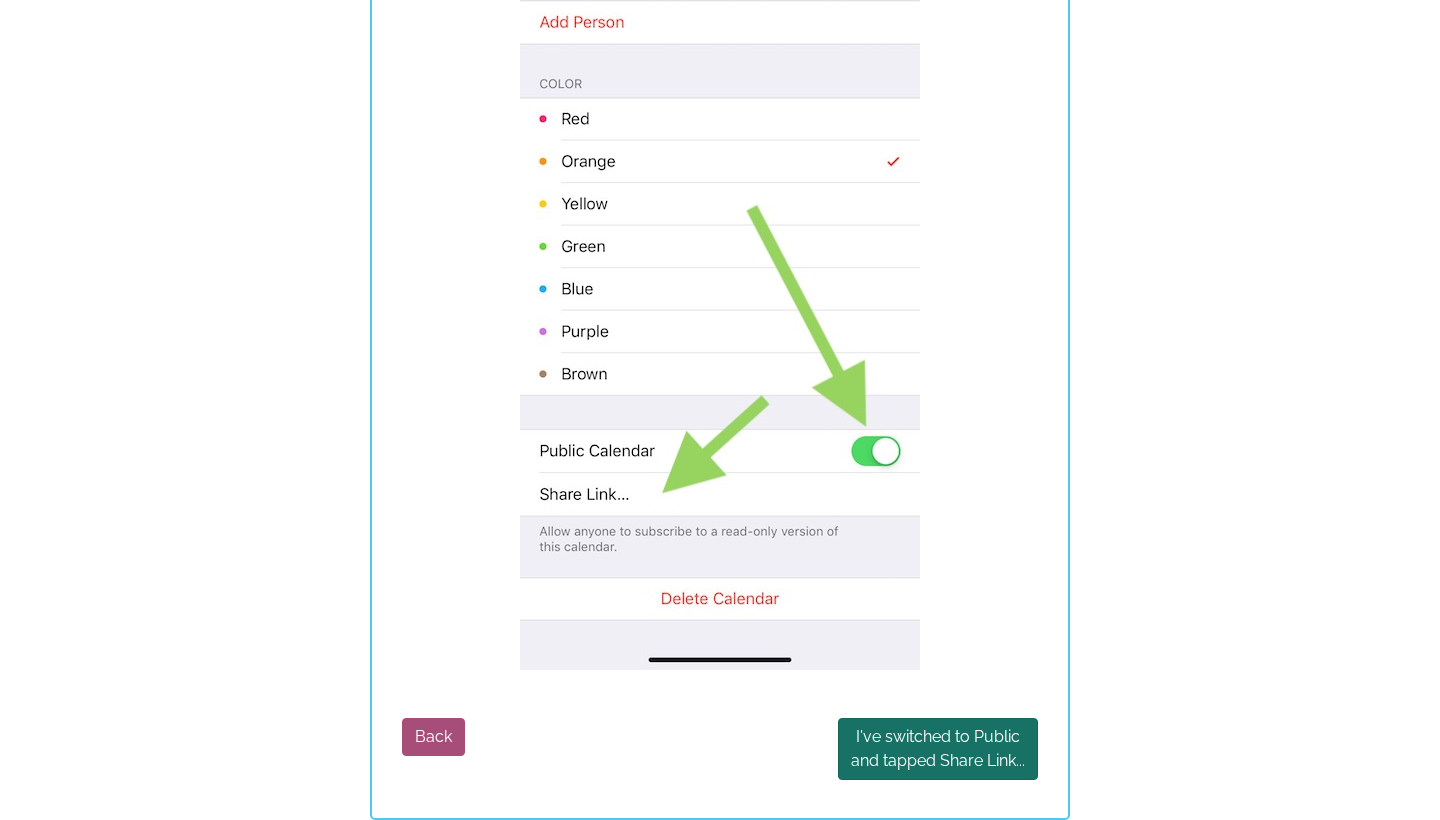 scroll, scrollTop: 457, scrollLeft: 0, axis: vertical 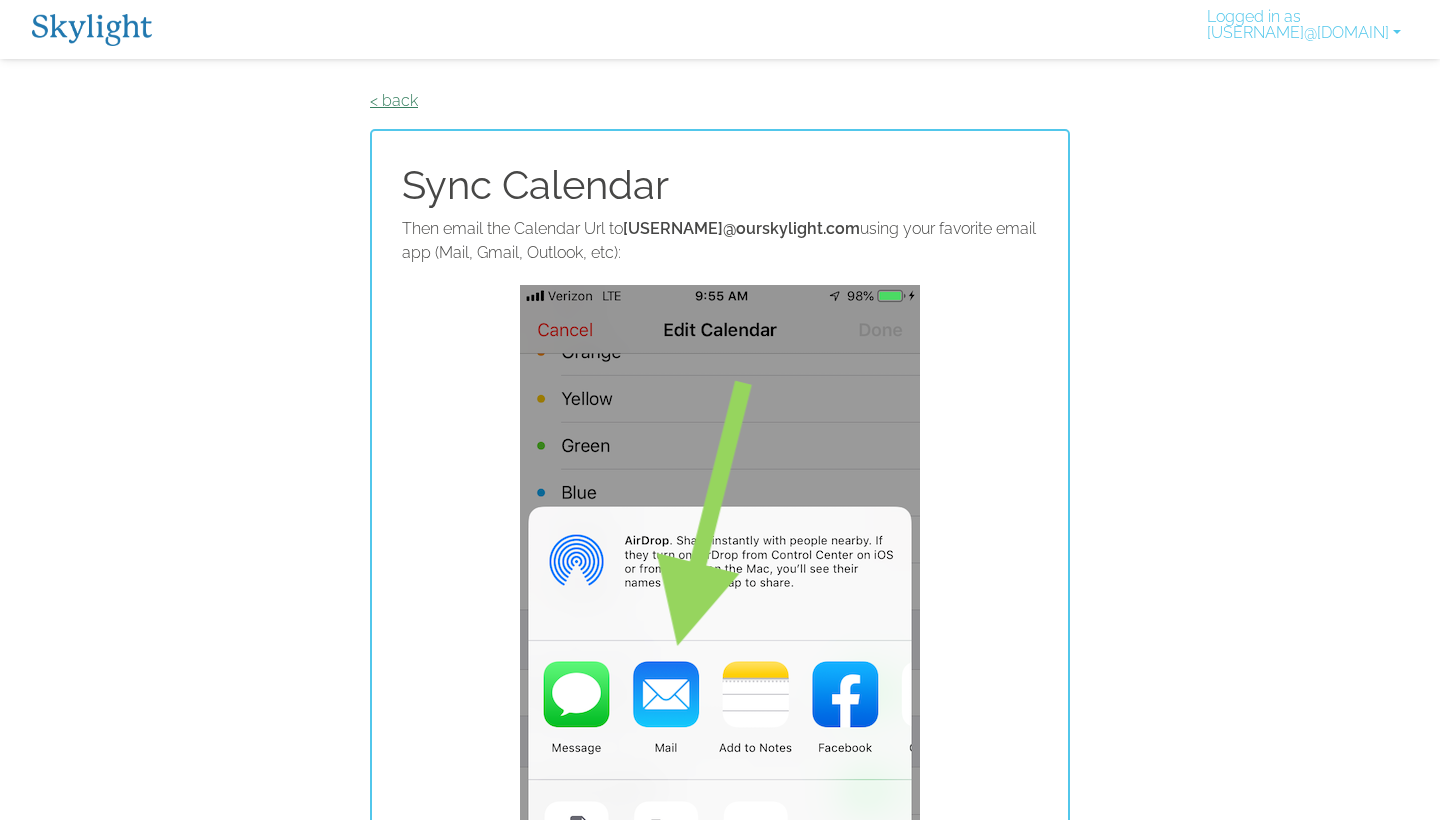 click on "< back" at bounding box center (394, 100) 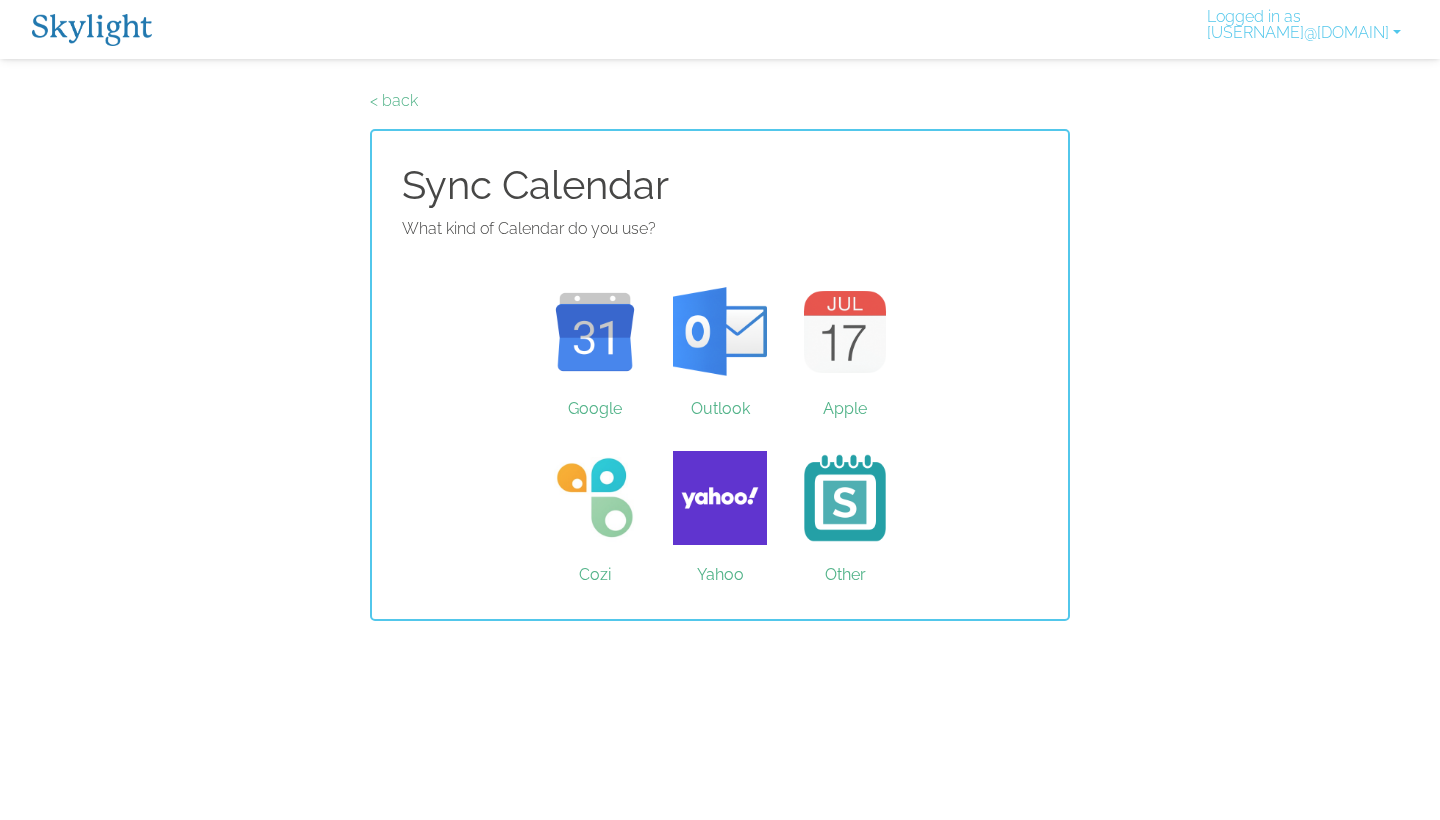 click on "< back" at bounding box center [394, 100] 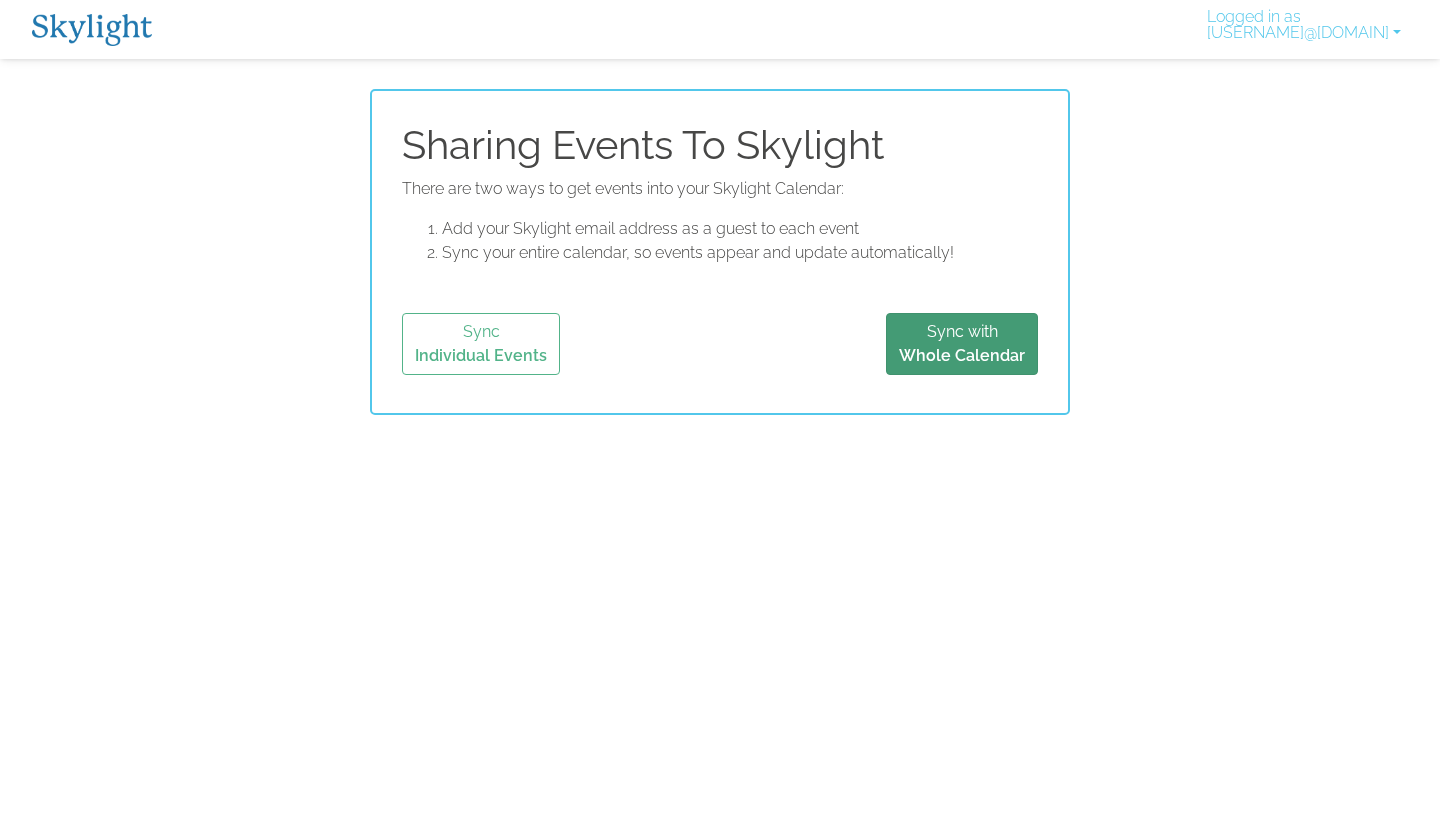 click on "Sync with  Whole Calendar" at bounding box center [962, 344] 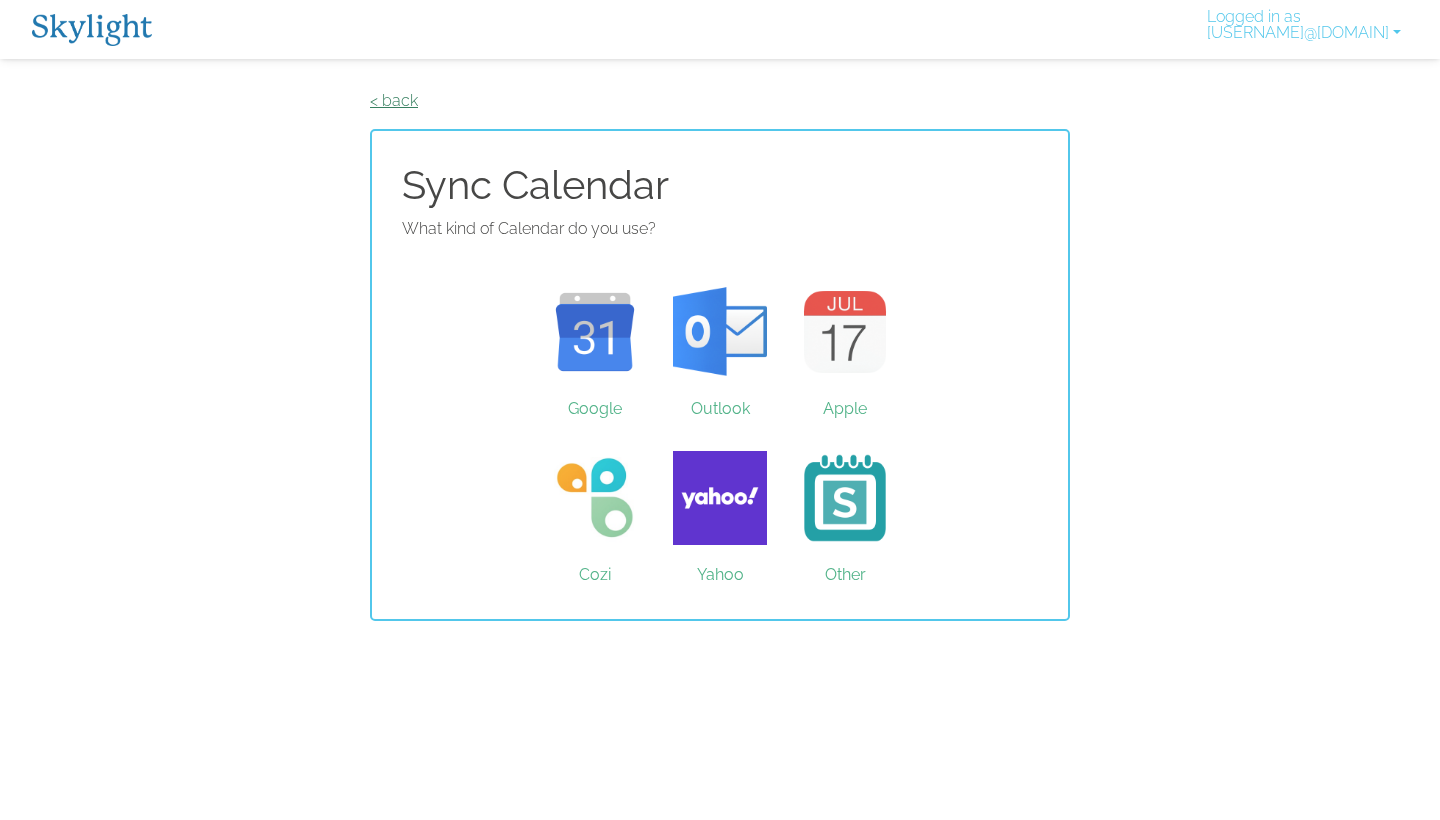 click on "< back" at bounding box center [394, 100] 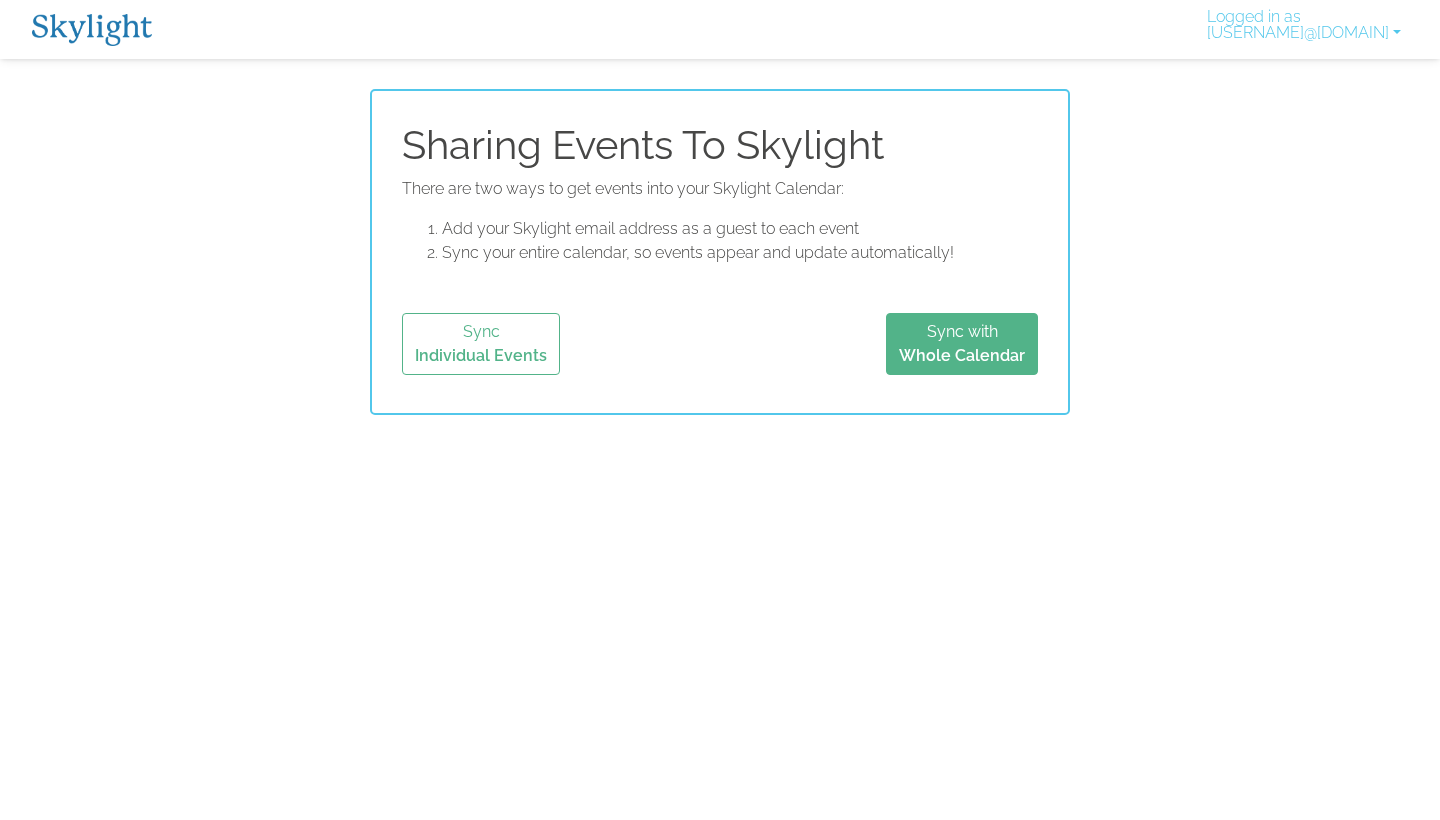 click at bounding box center [92, 30] 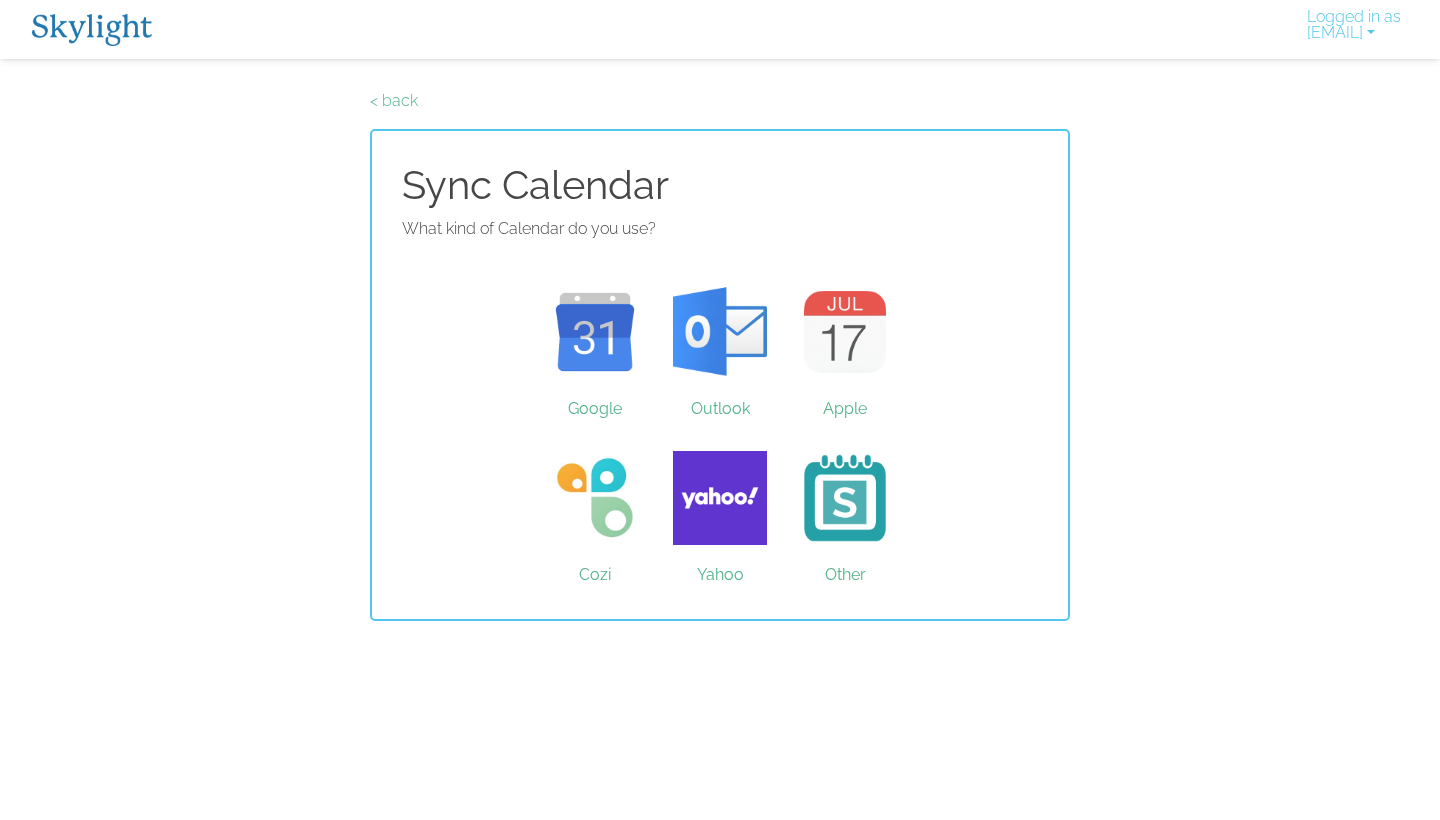 scroll, scrollTop: 0, scrollLeft: 0, axis: both 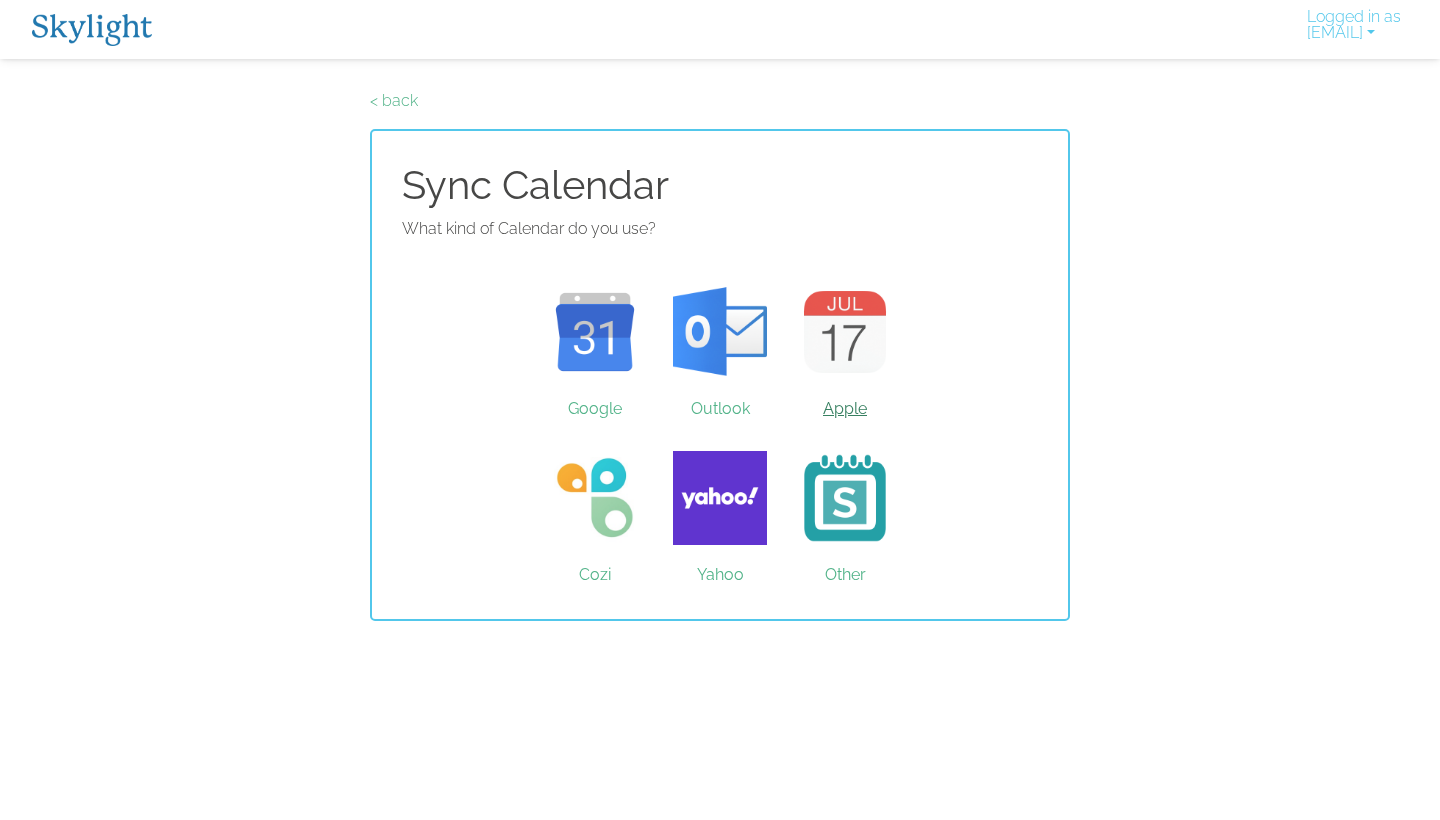 click on "Apple" at bounding box center (845, 332) 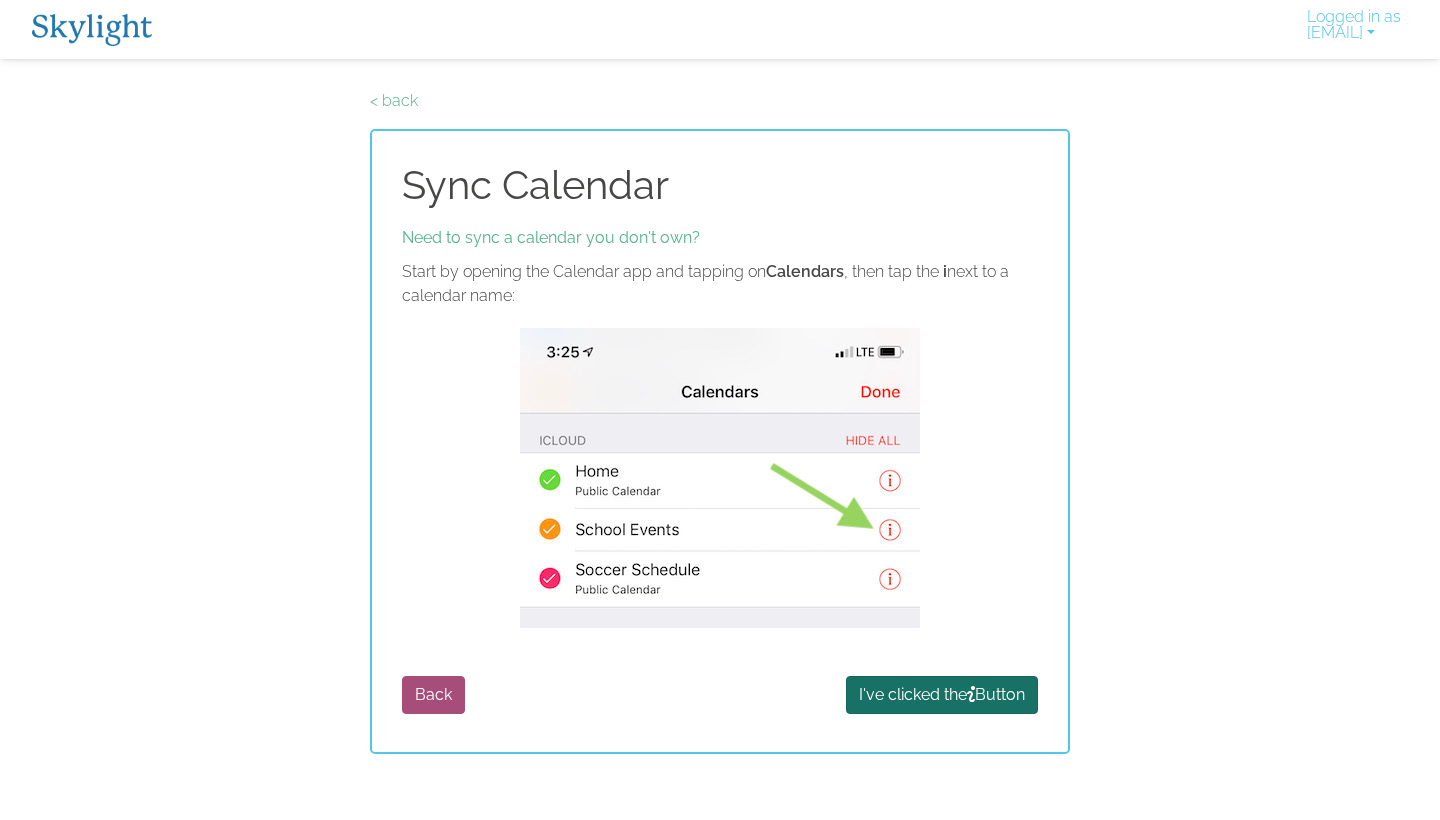 click on "I've clicked the   Button" at bounding box center [942, 695] 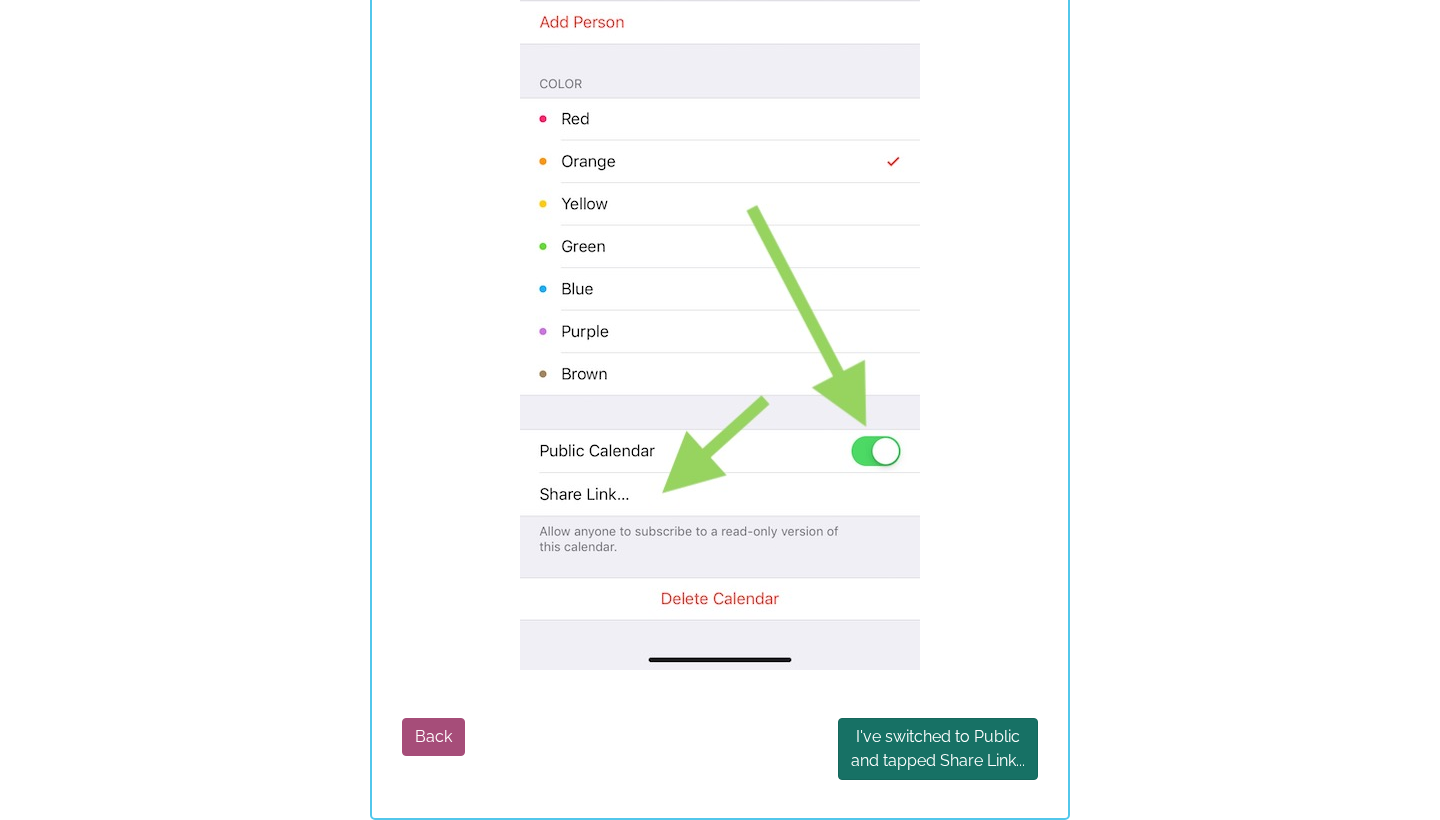 scroll, scrollTop: 457, scrollLeft: 0, axis: vertical 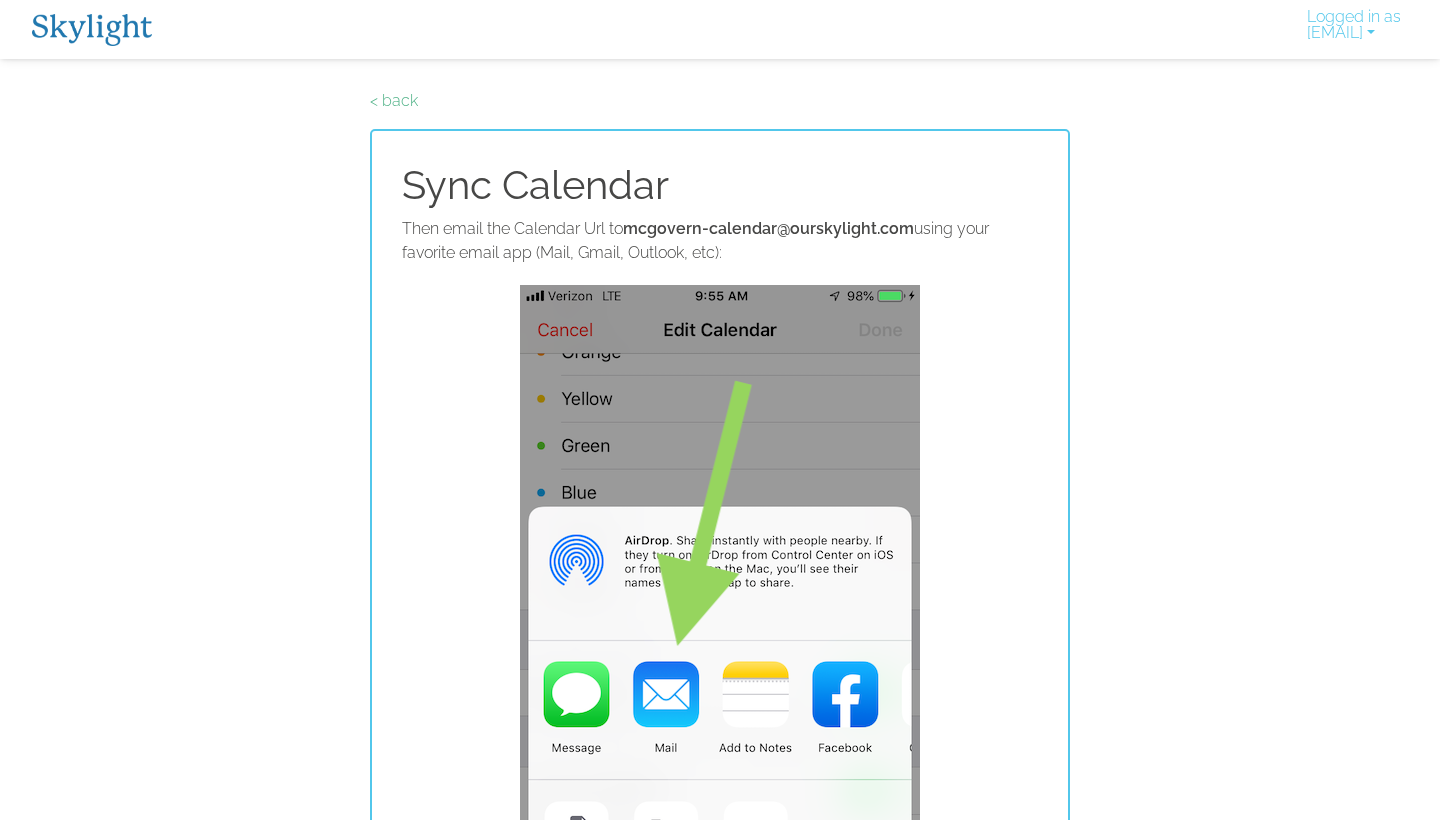 click on "Skylight App Free on the  App  store Install Logged in as [EMAIL] Activate New Device     Link your Plus Account     Update your Email     Delete account     Log Out     < back Sync Calendar Then email the Calendar Url to  [EMAIL]  using your favorite email app (Mail, Gmail, Outlook, etc): Back I've emailed the URL to  [EMAIL]  Don't want to email it? You can also   enter the link manually ." at bounding box center [720, 978] 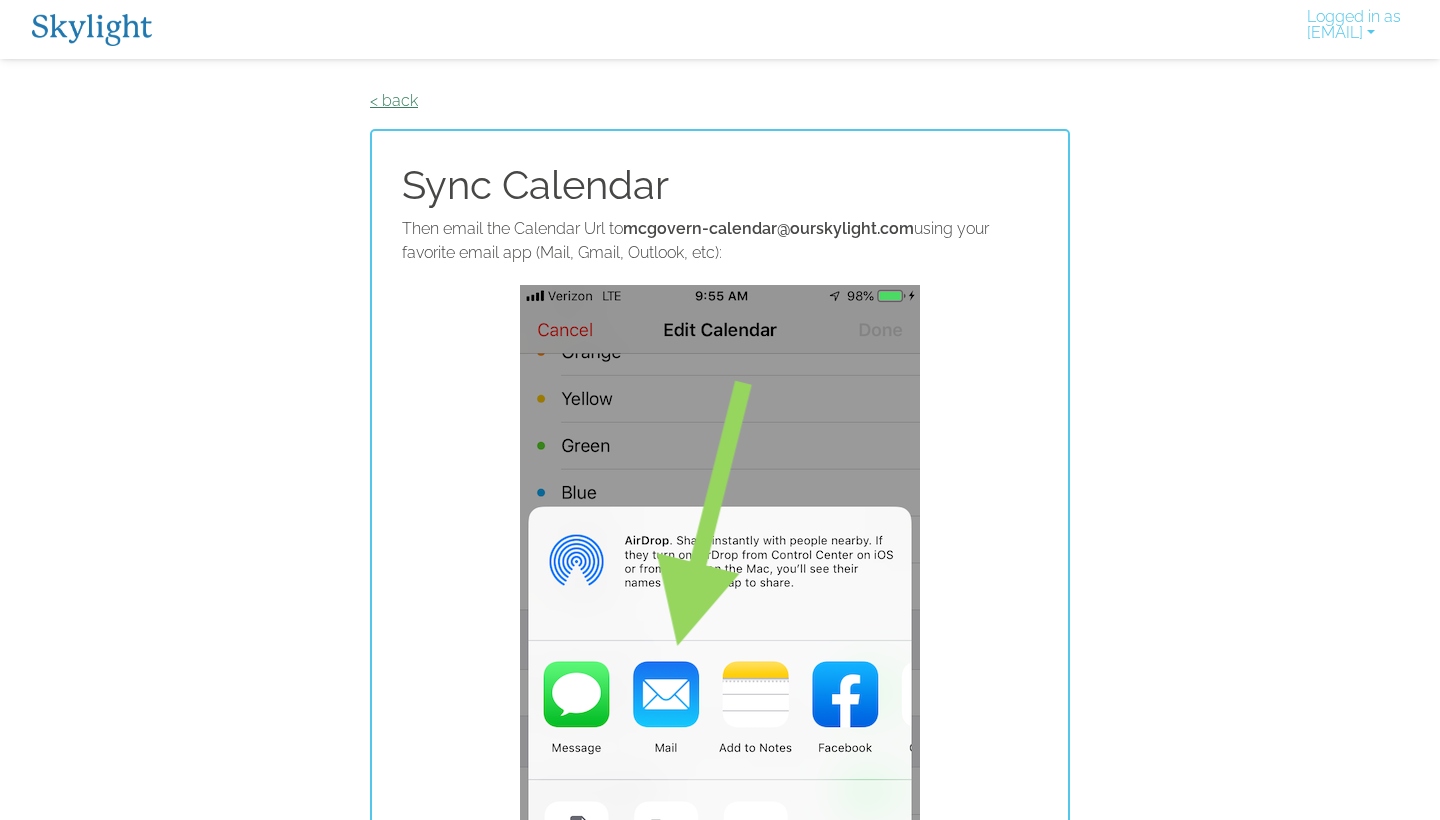 click on "< back" at bounding box center [394, 100] 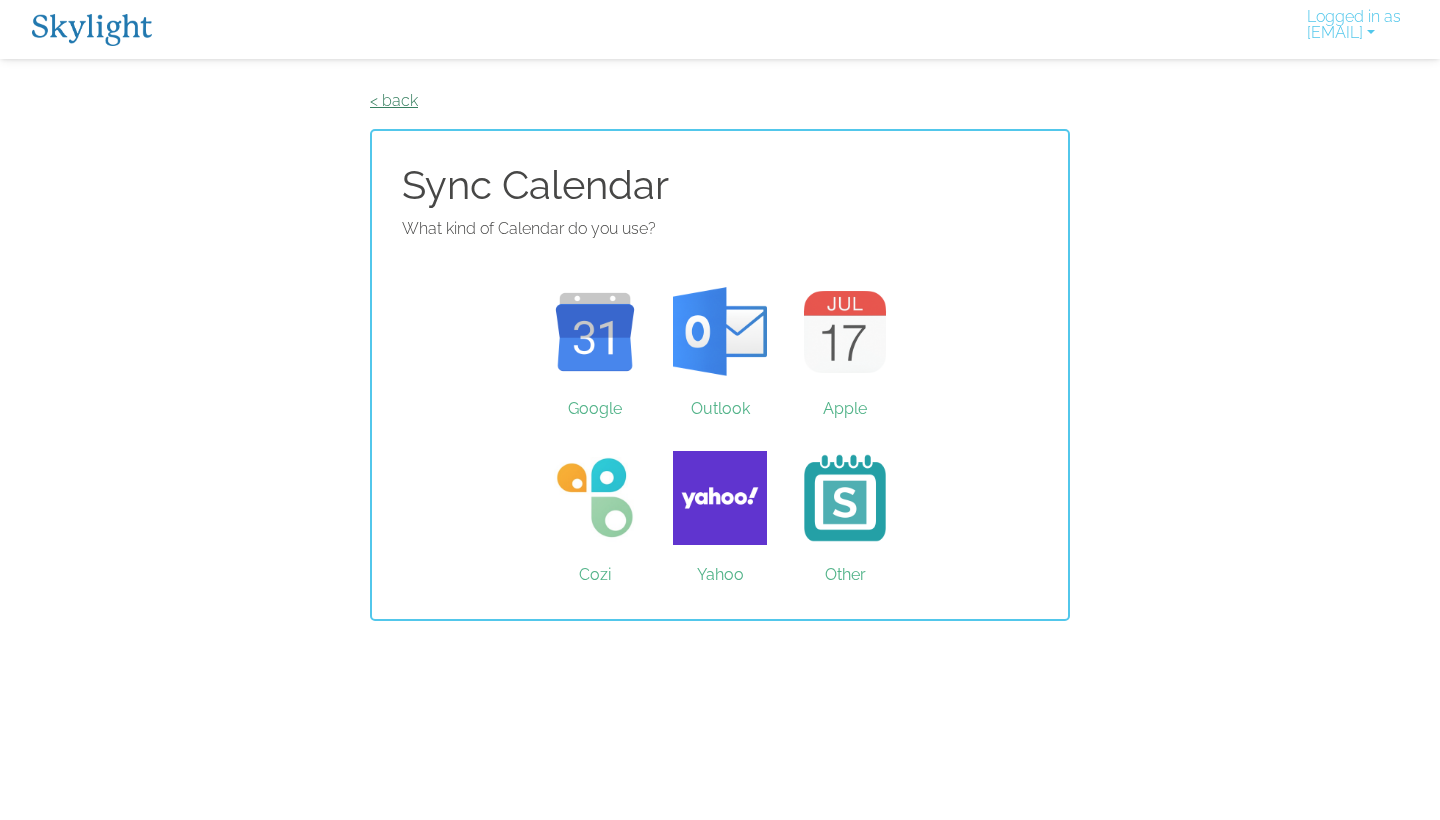 click on "< back" at bounding box center [394, 100] 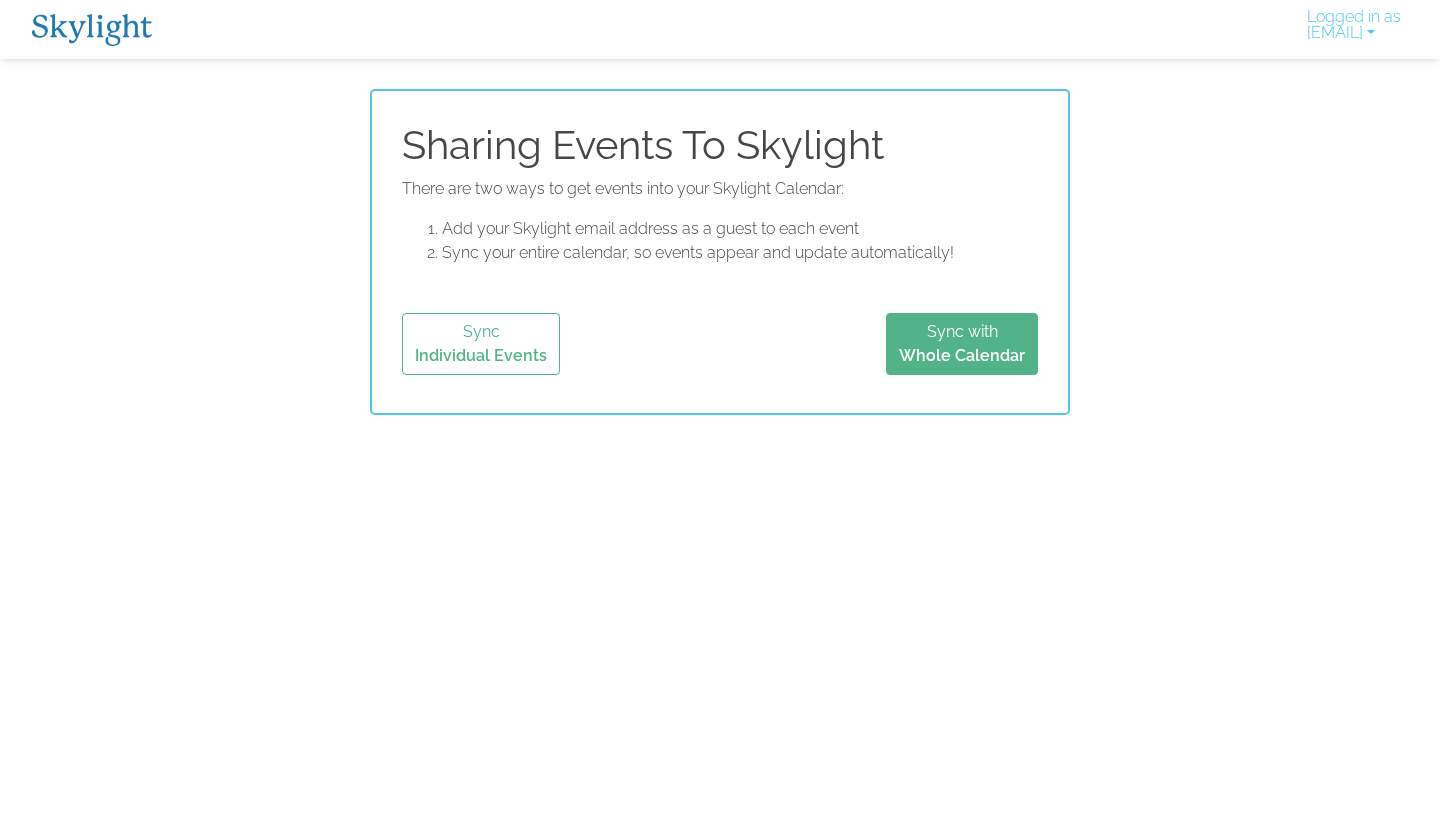 click at bounding box center (92, 30) 